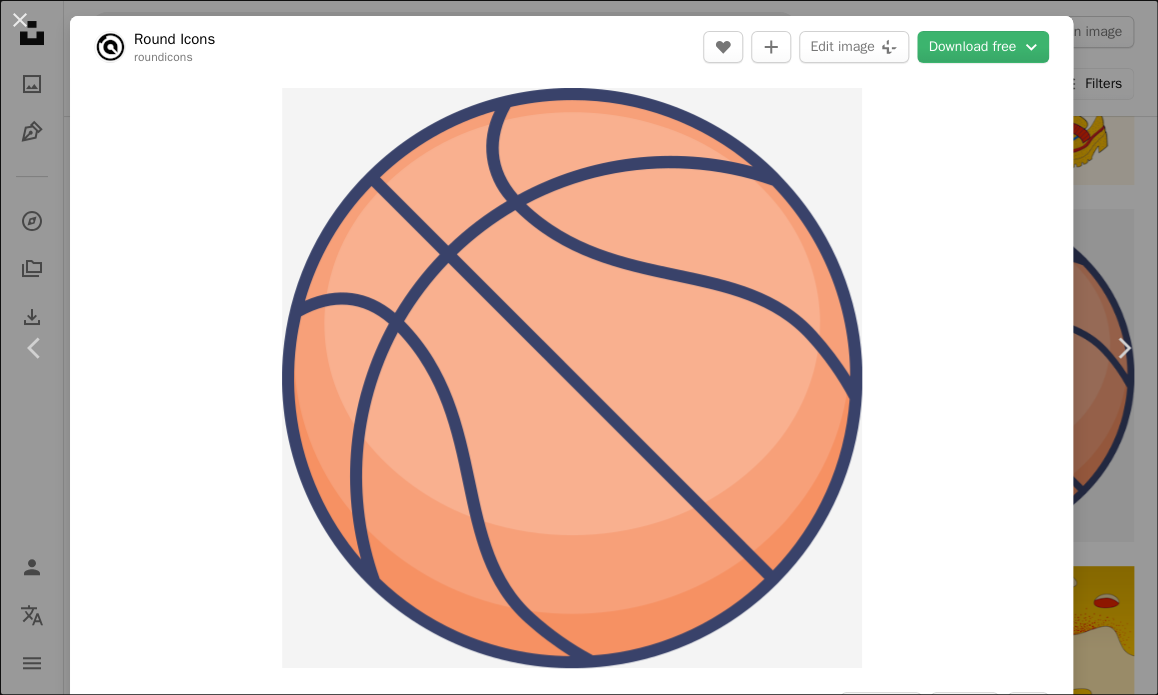 scroll, scrollTop: 3006, scrollLeft: 0, axis: vertical 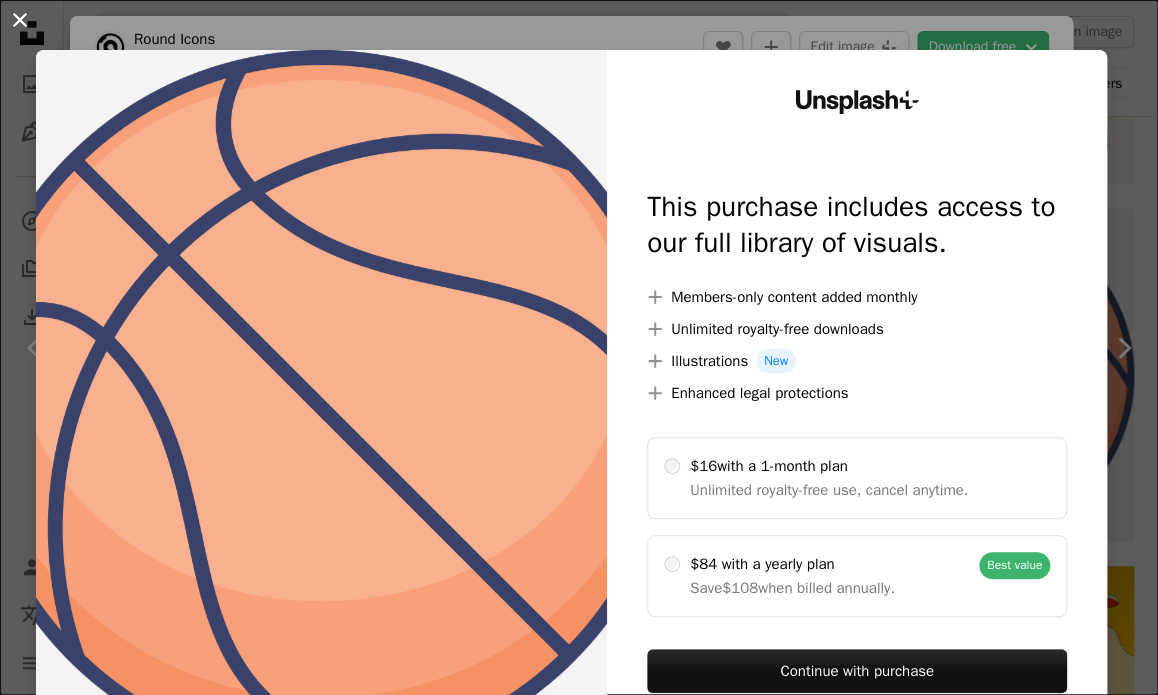 click on "An X shape" at bounding box center [20, 20] 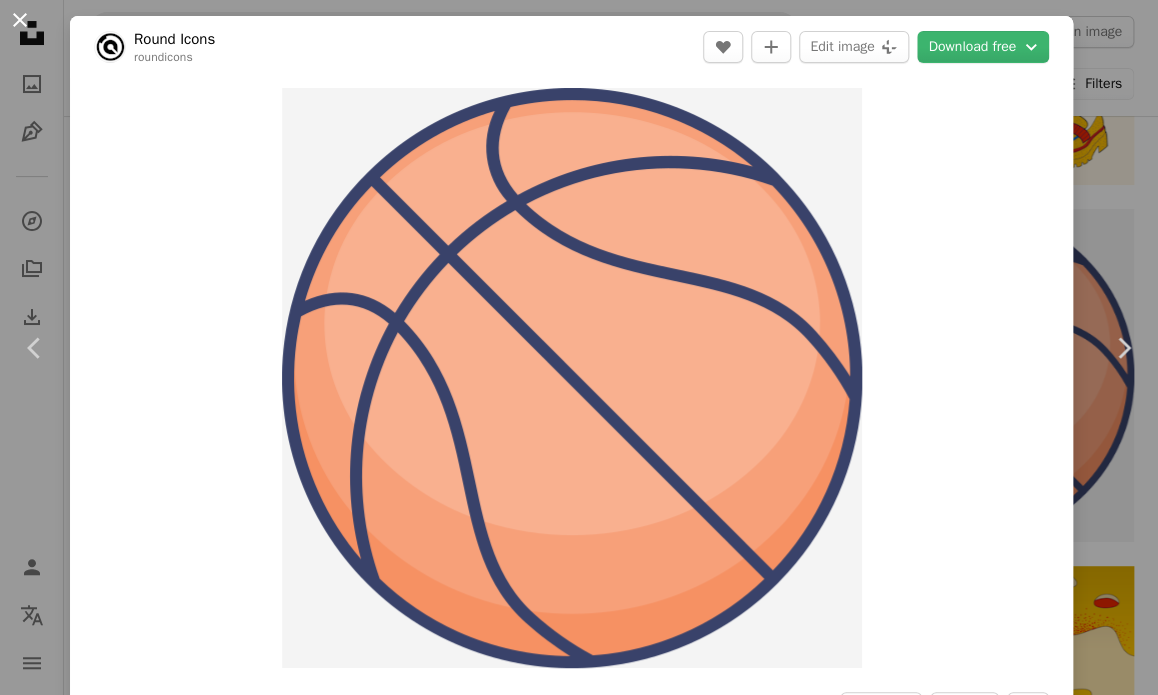 click on "An X shape" at bounding box center (20, 20) 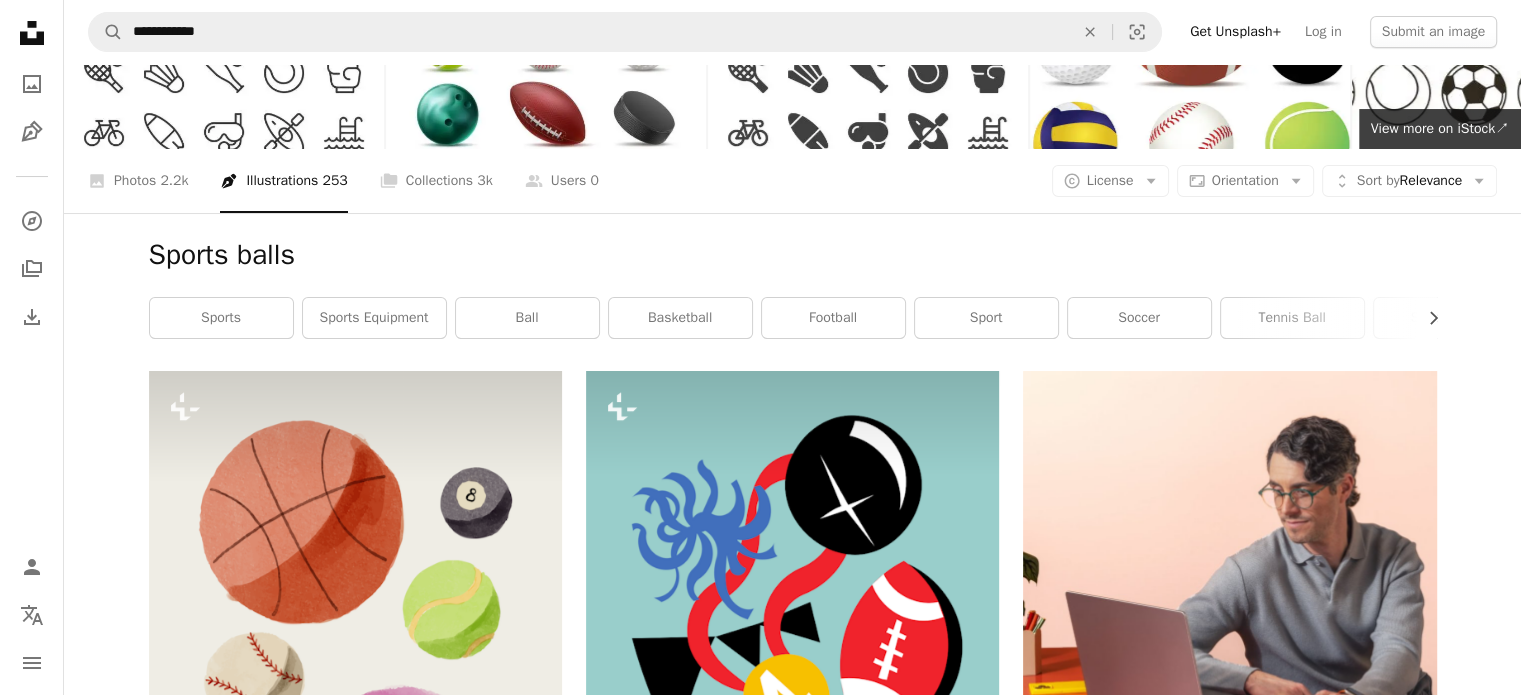 scroll, scrollTop: 128, scrollLeft: 0, axis: vertical 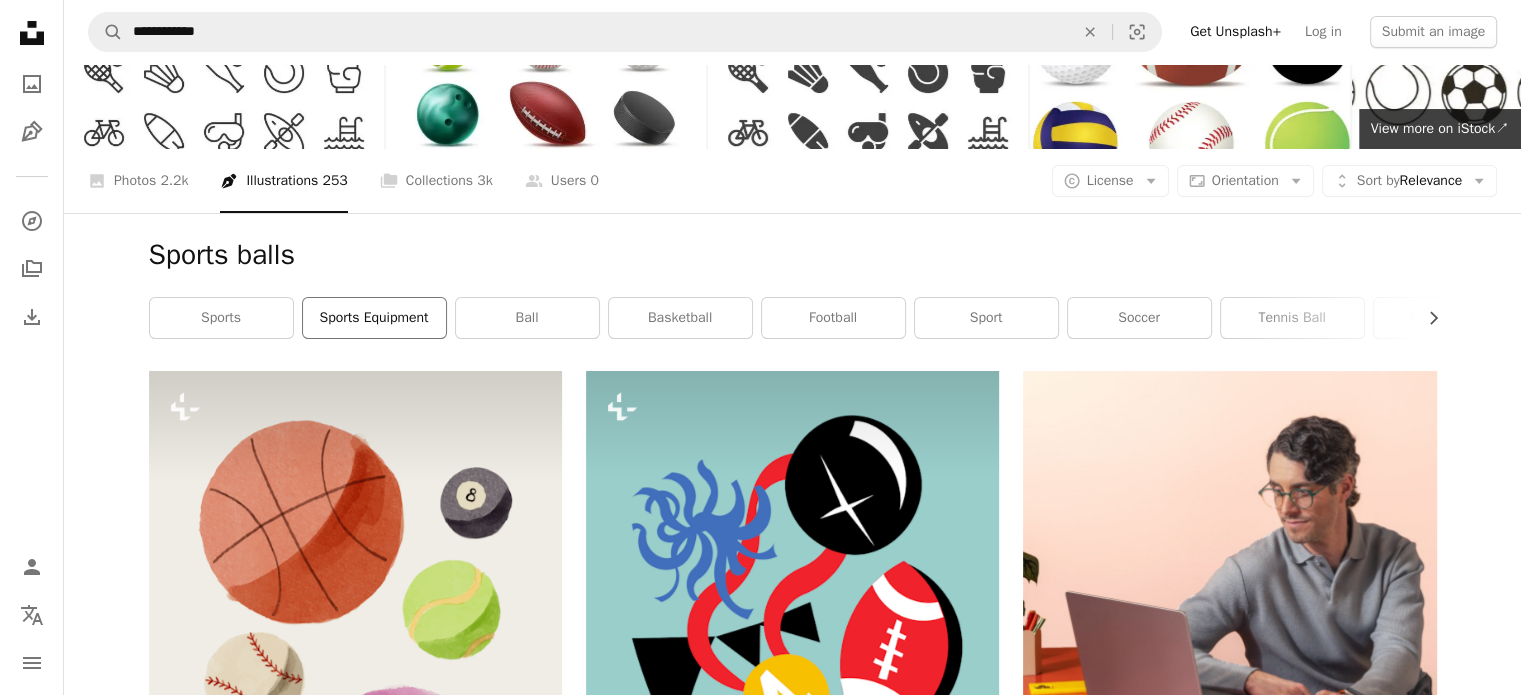 click on "sports equipment" at bounding box center (374, 318) 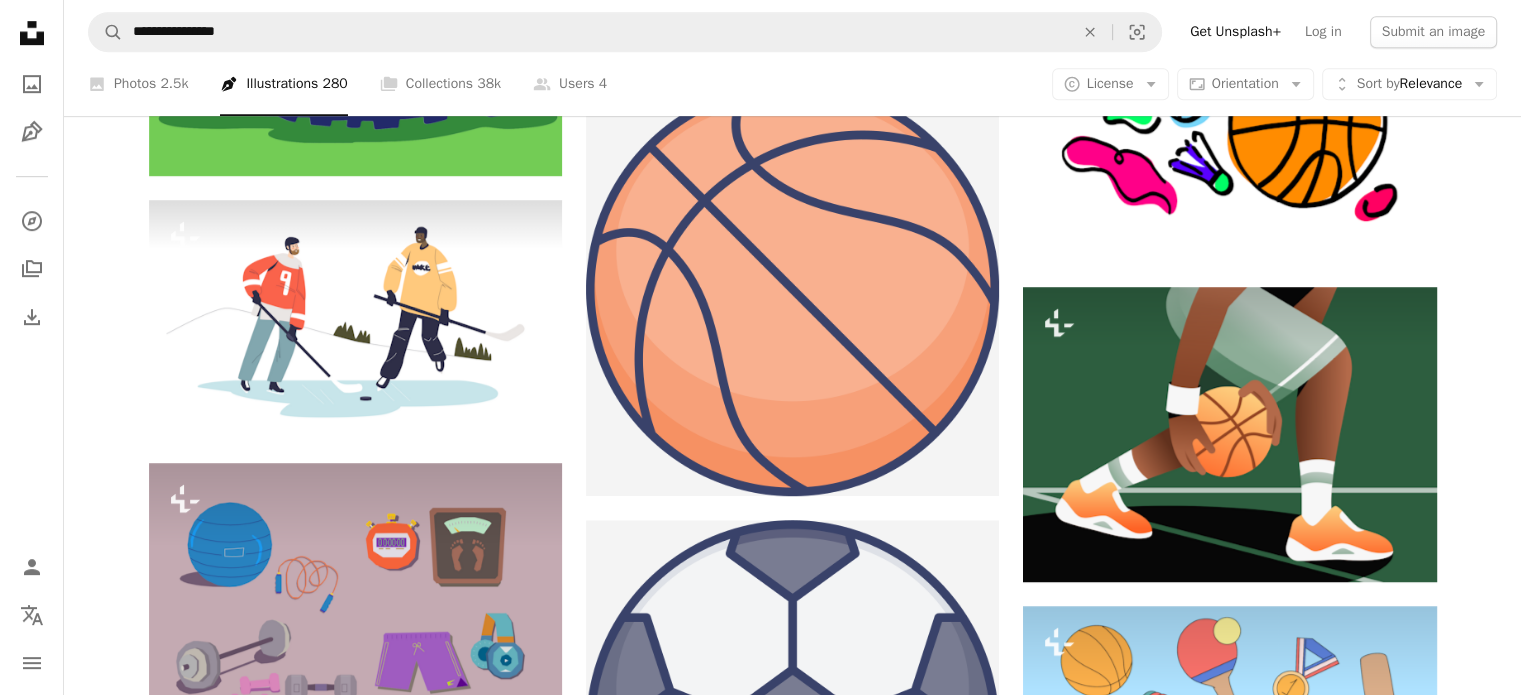 scroll, scrollTop: 1208, scrollLeft: 0, axis: vertical 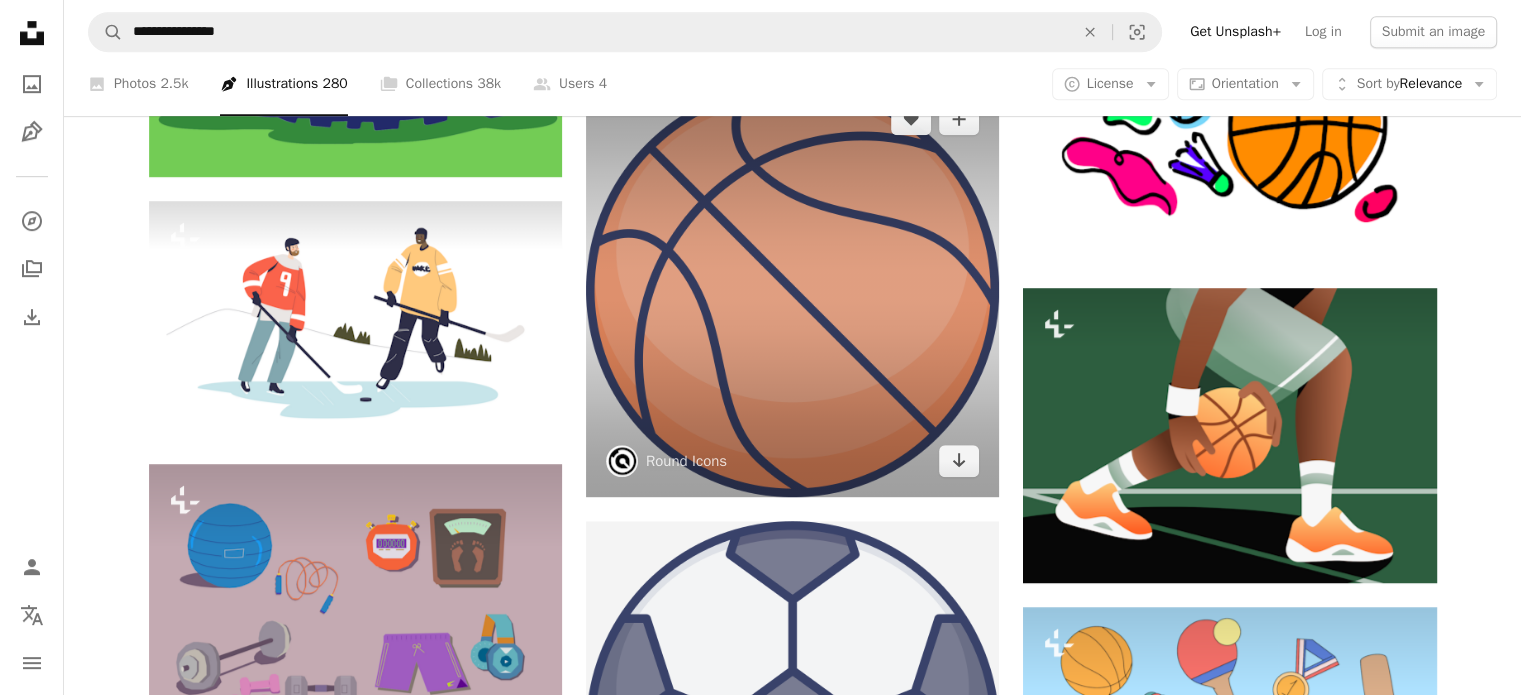 click at bounding box center (792, 289) 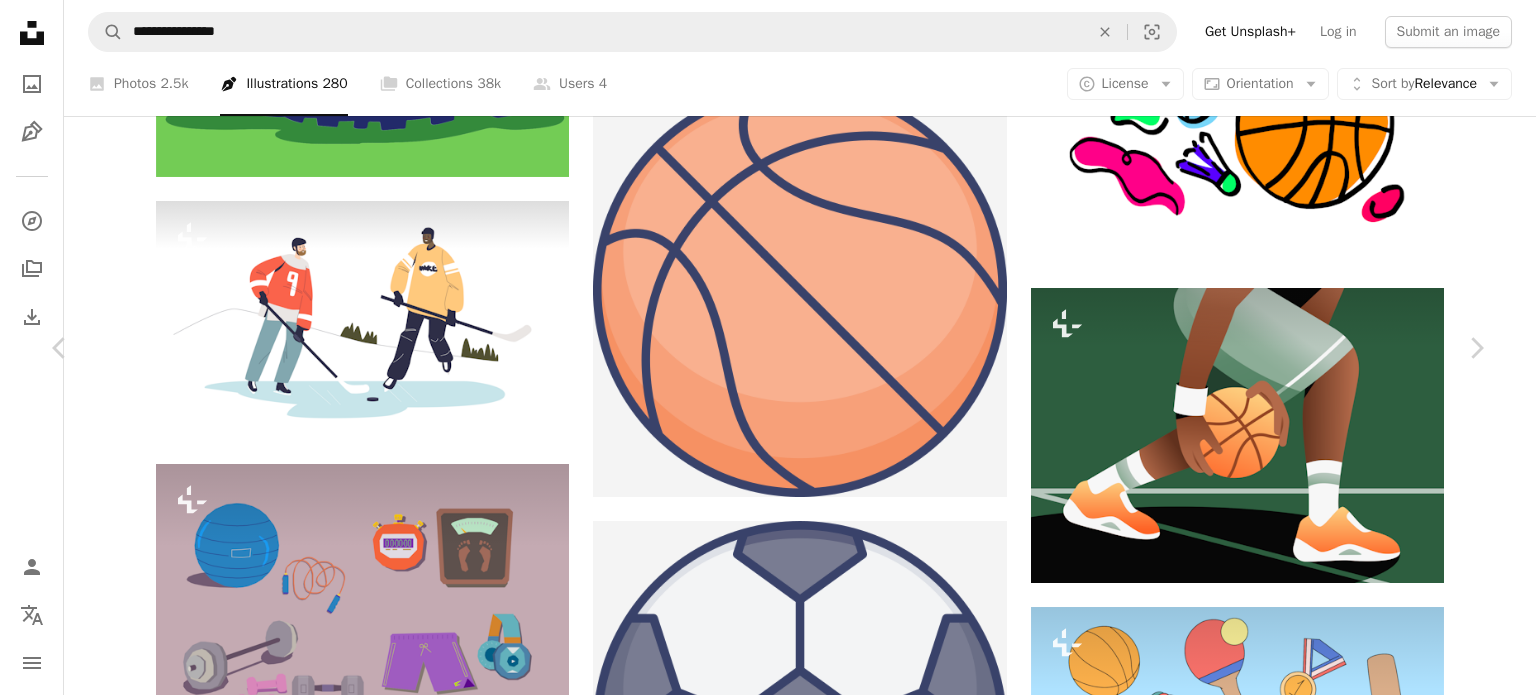 click on "Download free Chevron down" at bounding box center (1311, 8061) 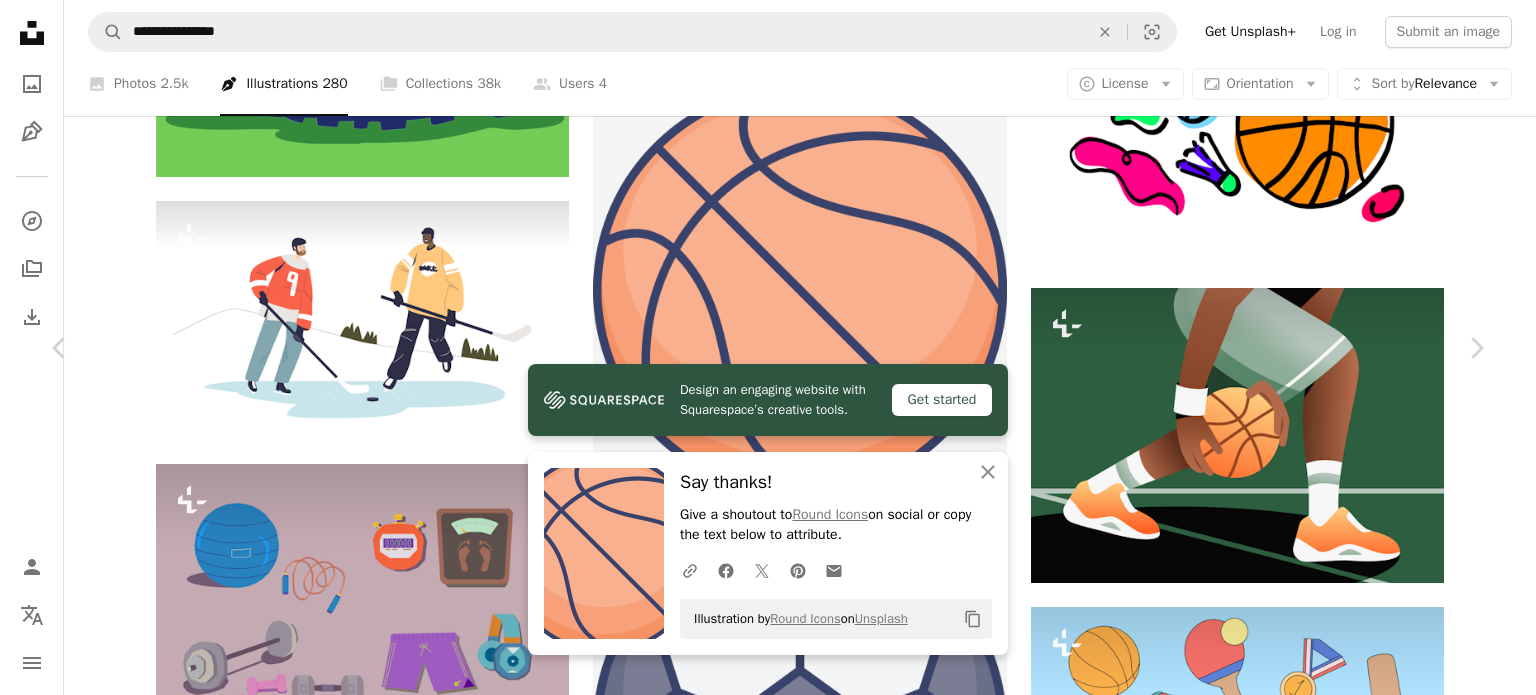 click on "An X shape" at bounding box center (20, 20) 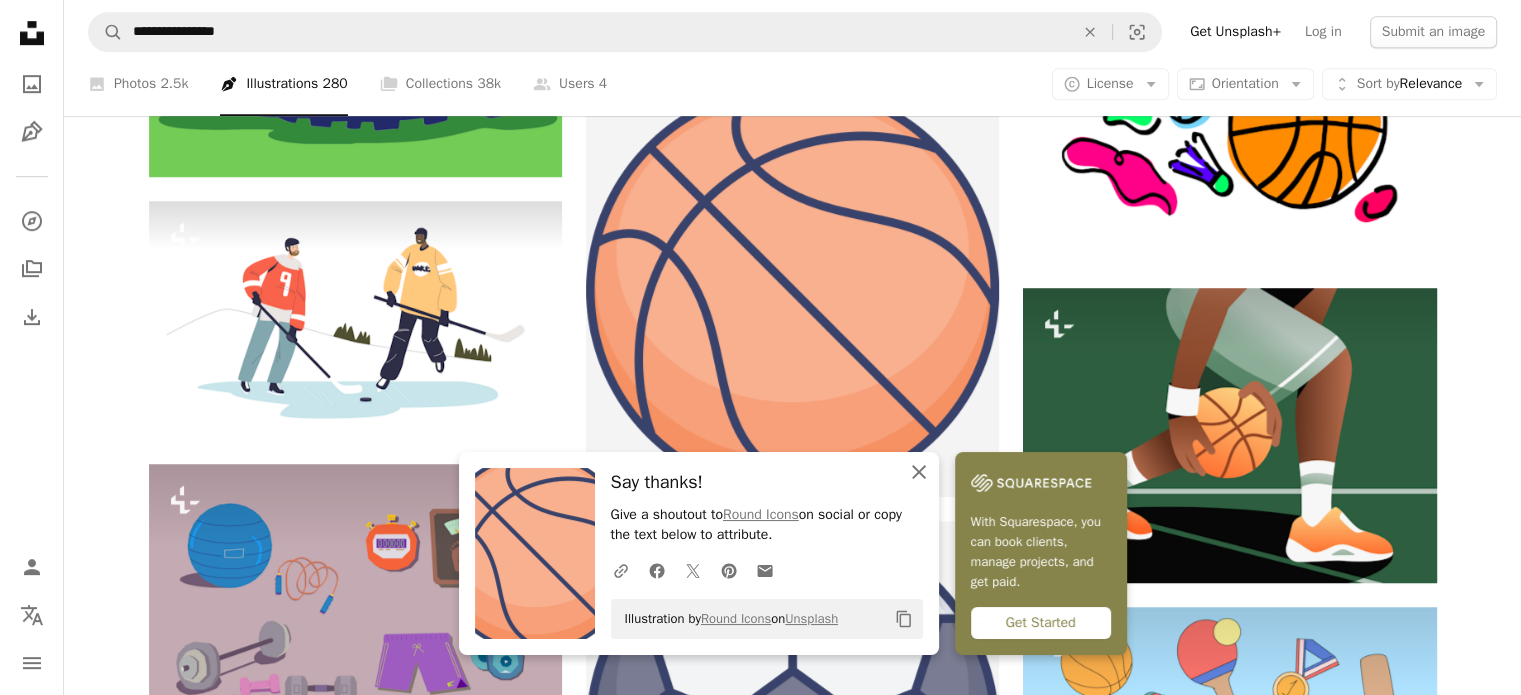 click on "An X shape" 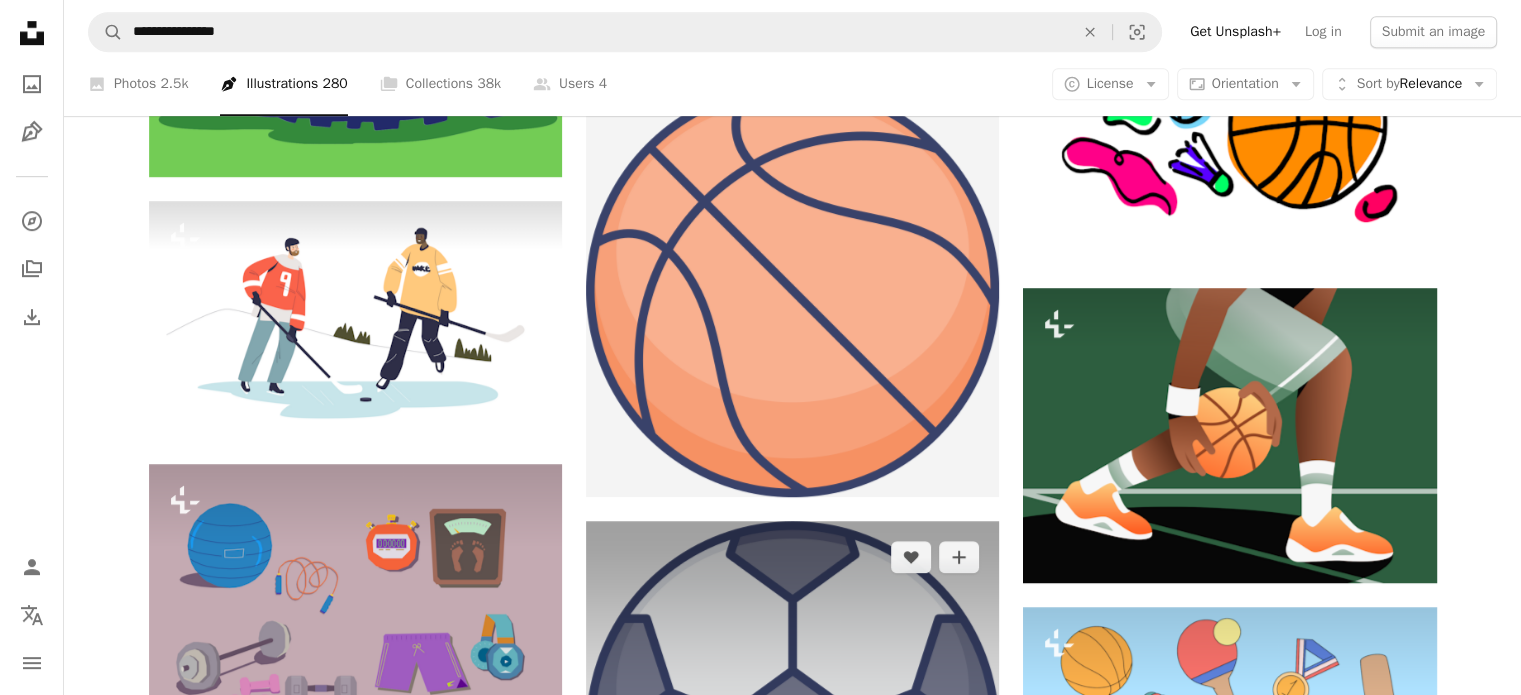 click at bounding box center [792, 727] 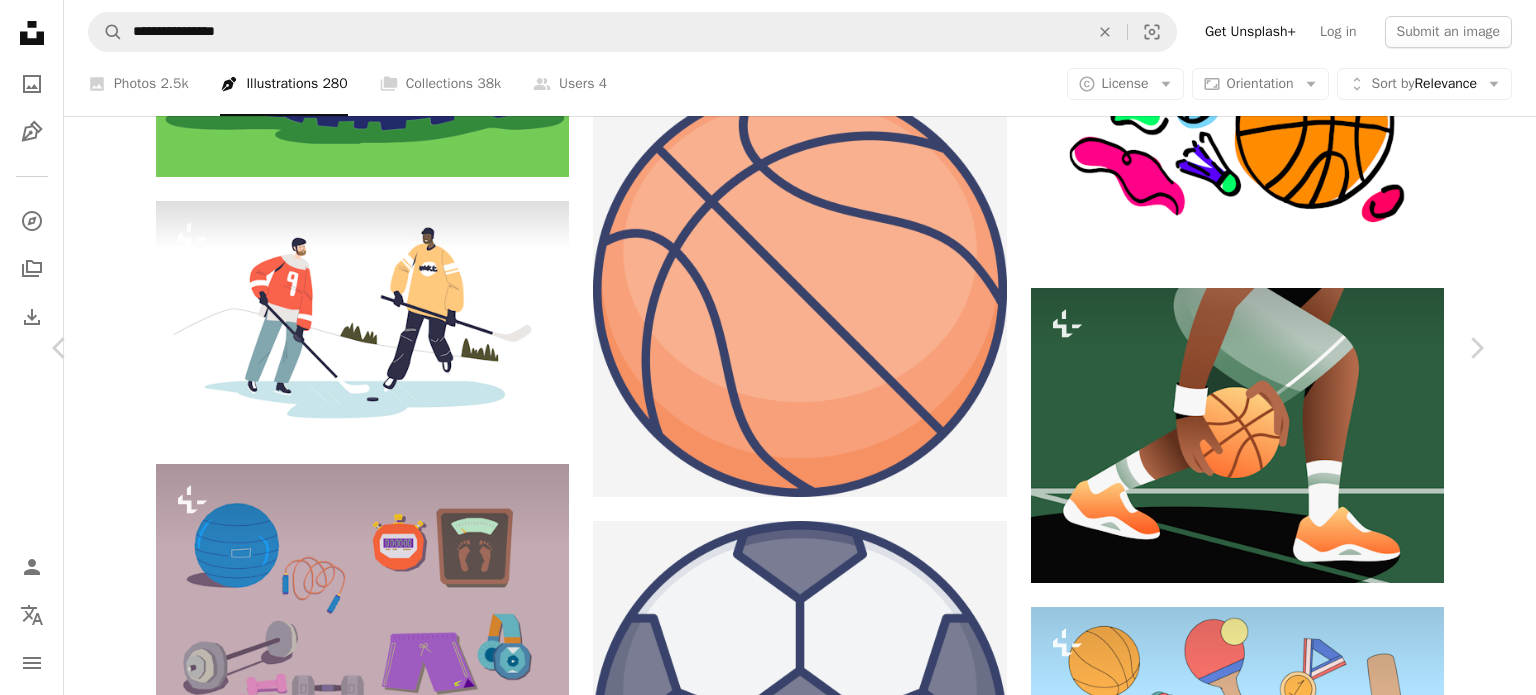 click on "Download free Chevron down" at bounding box center [1311, 8061] 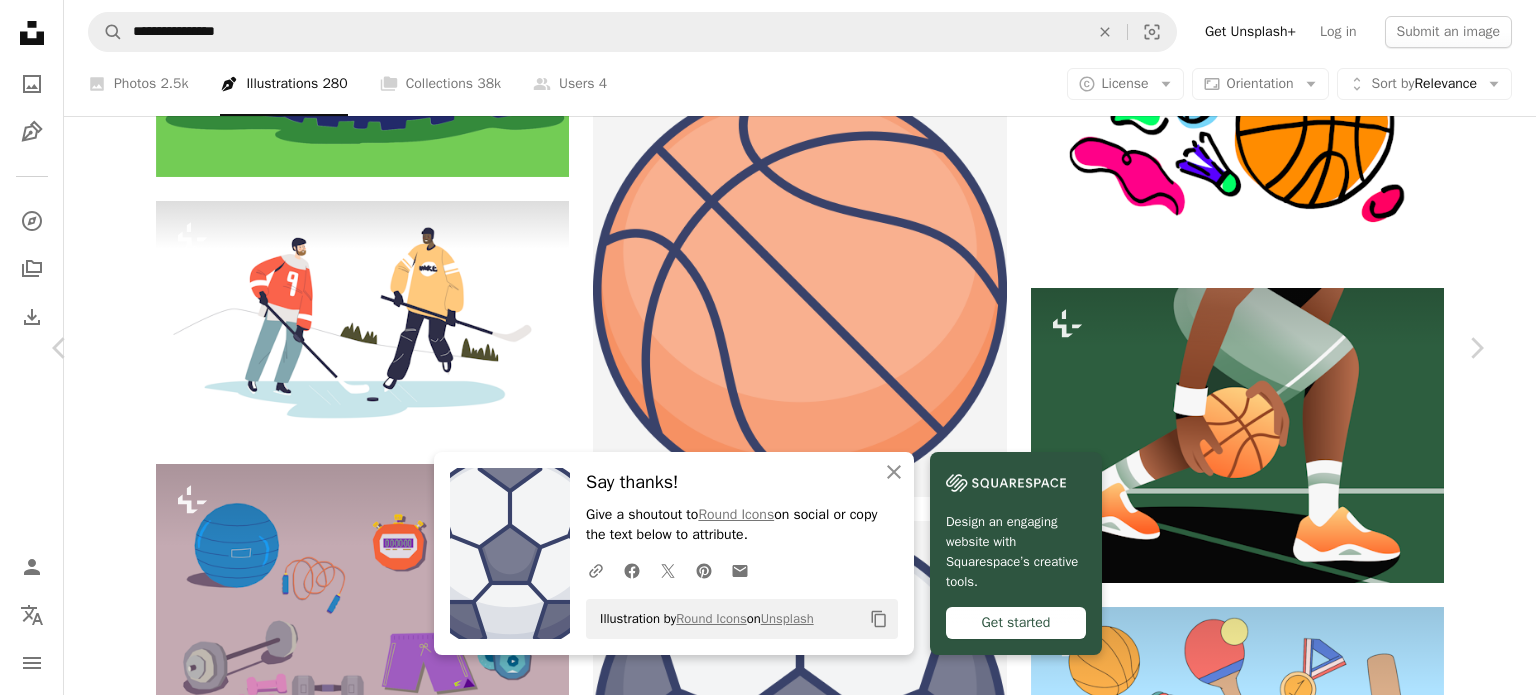 click on "An X shape" at bounding box center (20, 20) 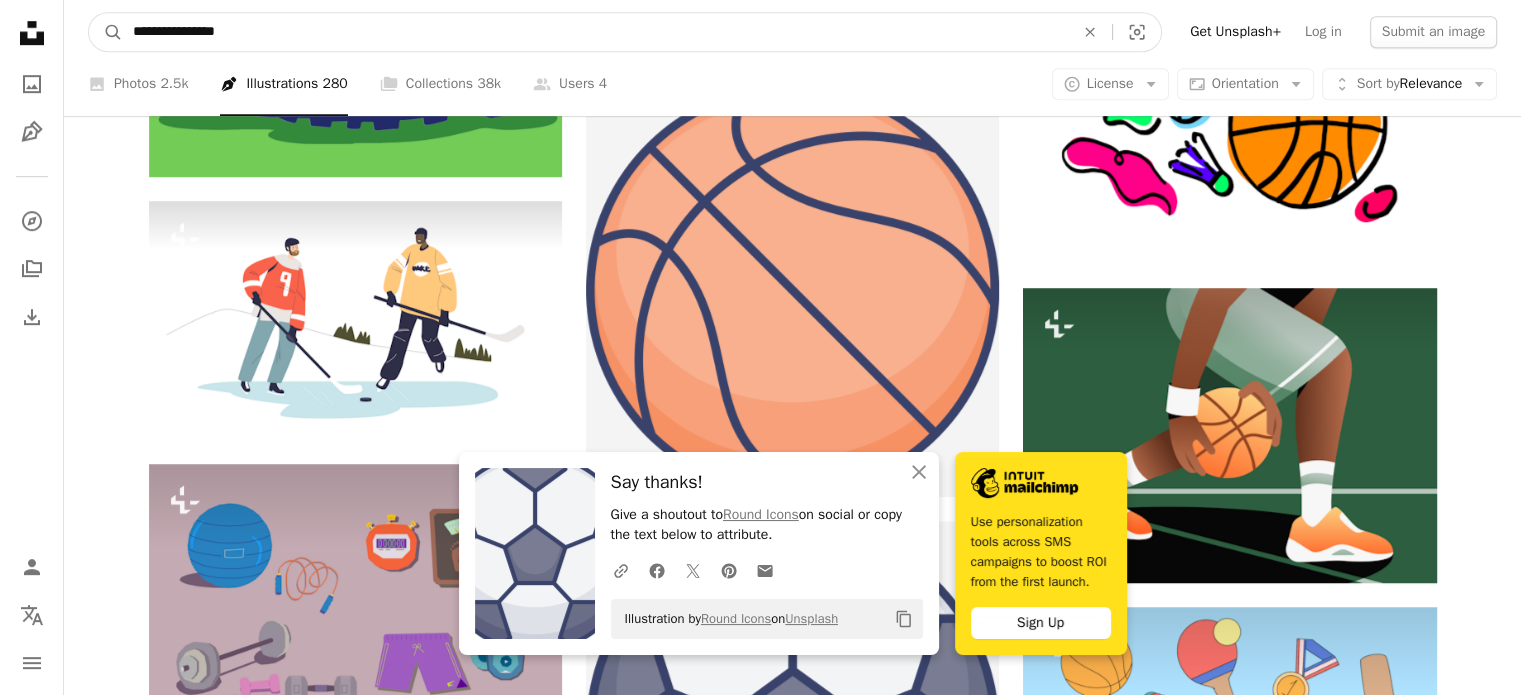 click on "**********" at bounding box center [595, 32] 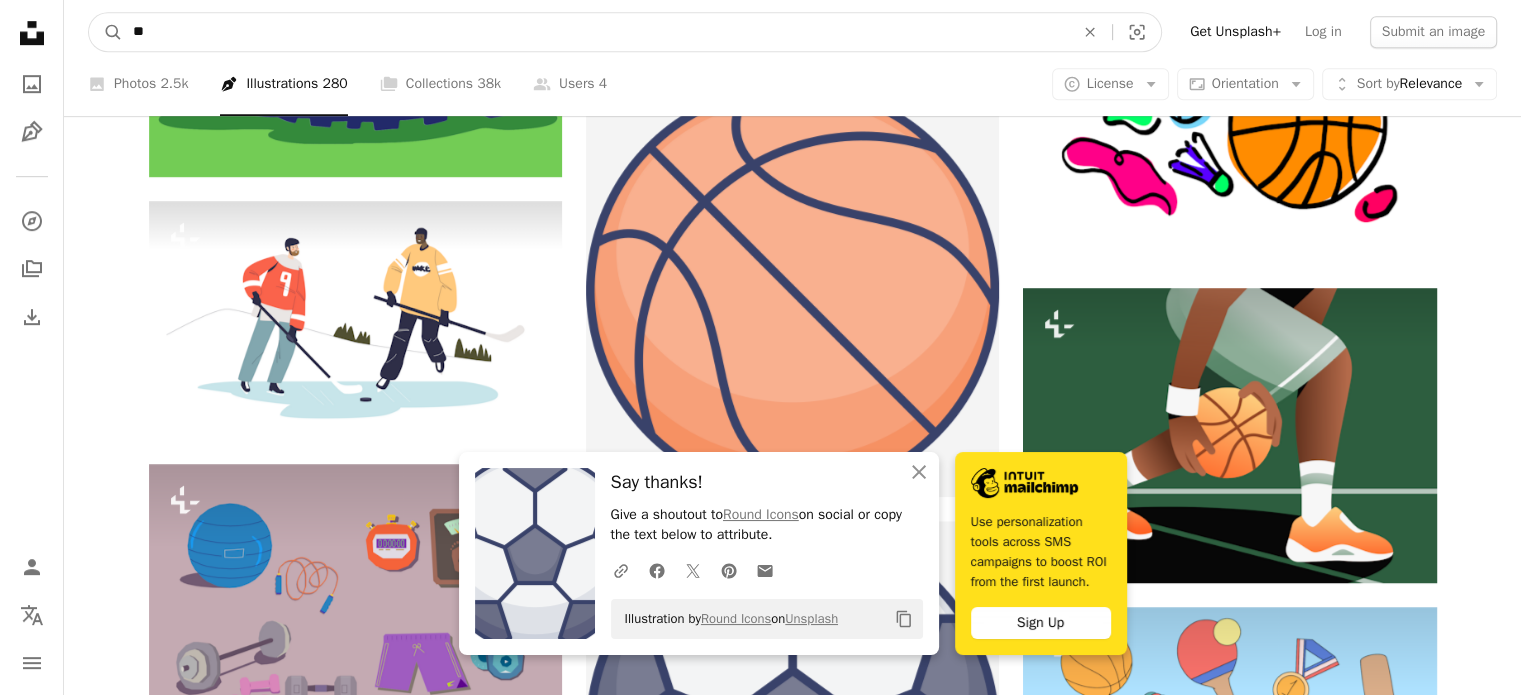 type on "*" 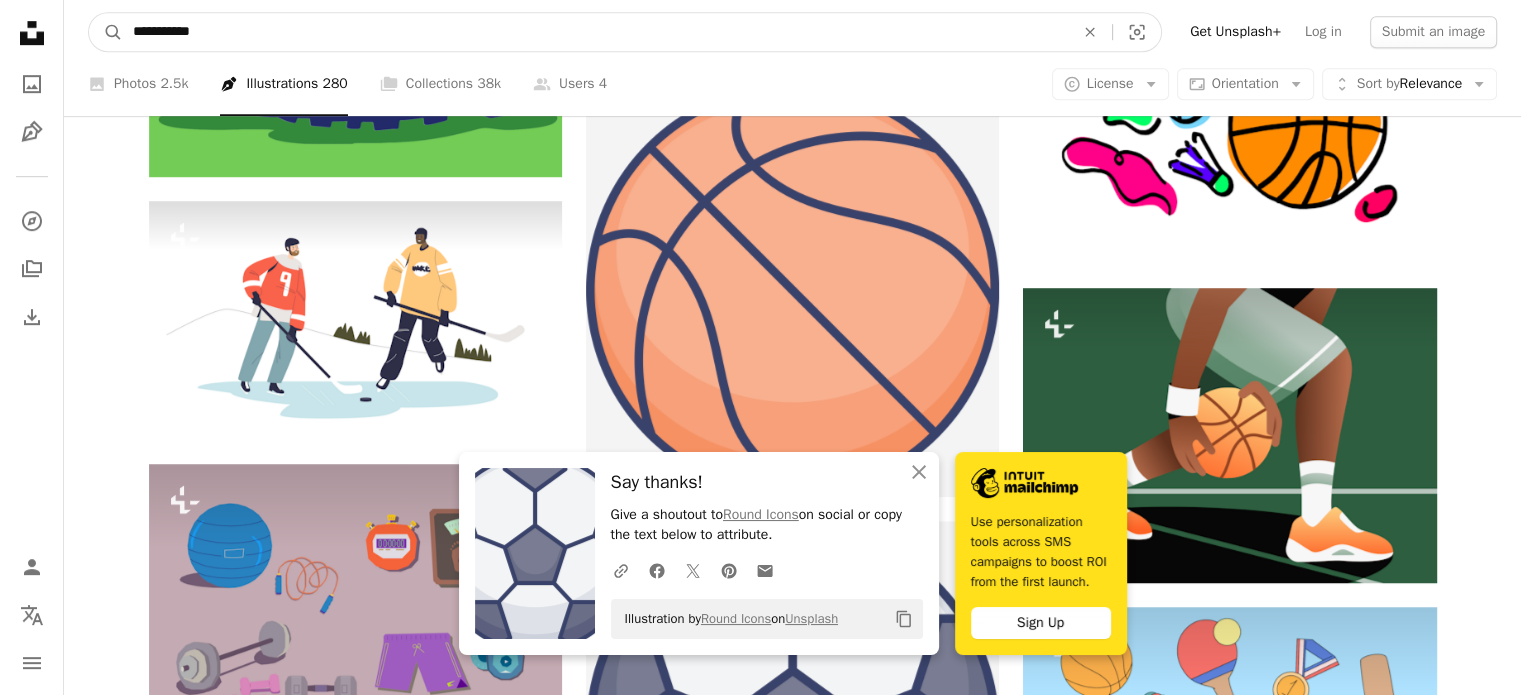 type on "**********" 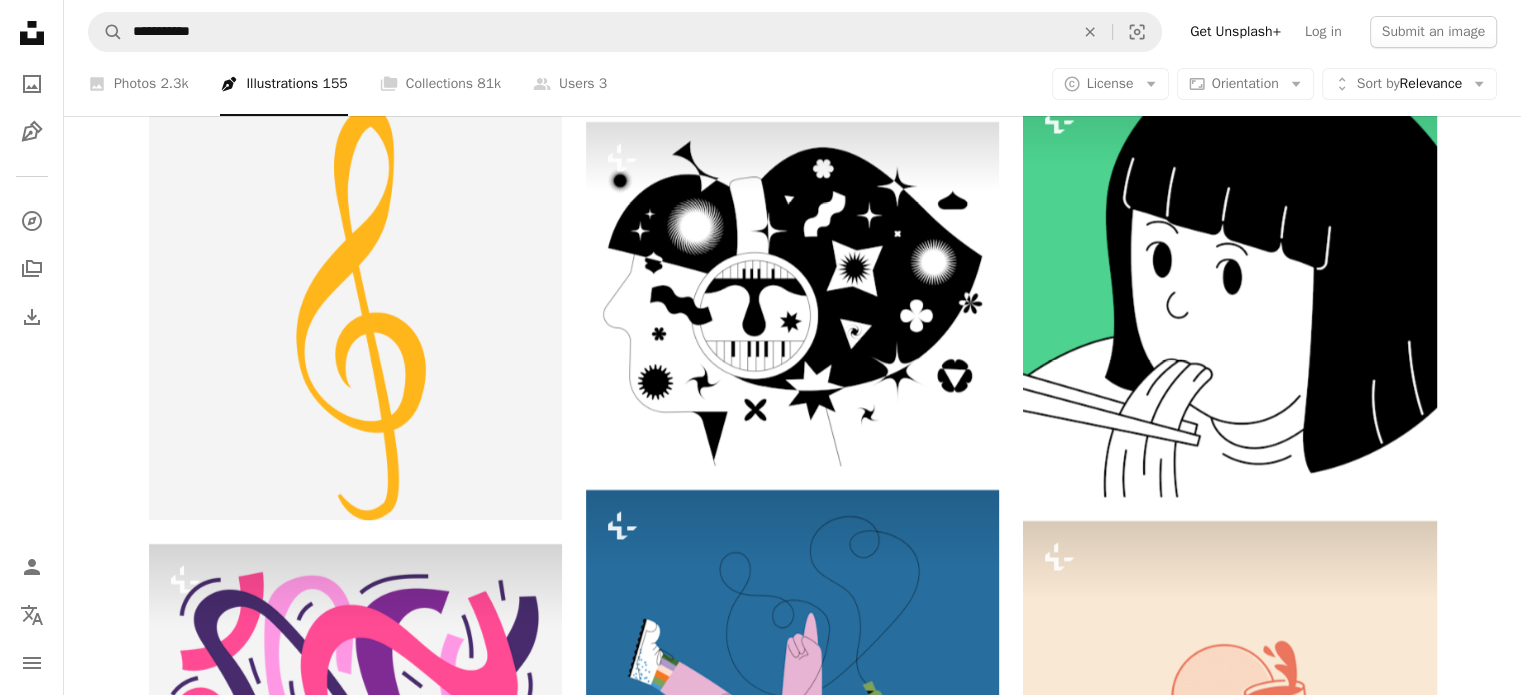 scroll, scrollTop: 7560, scrollLeft: 0, axis: vertical 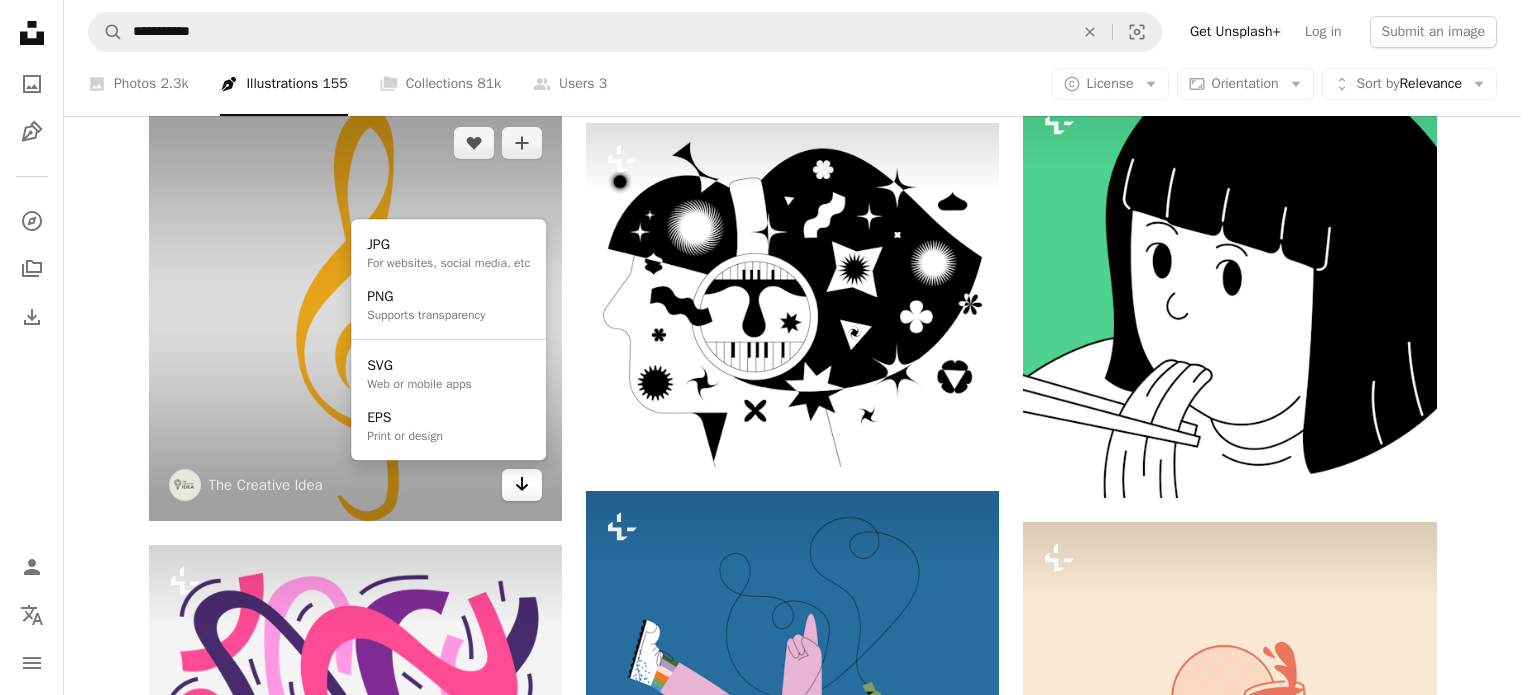 click on "Arrow pointing down" 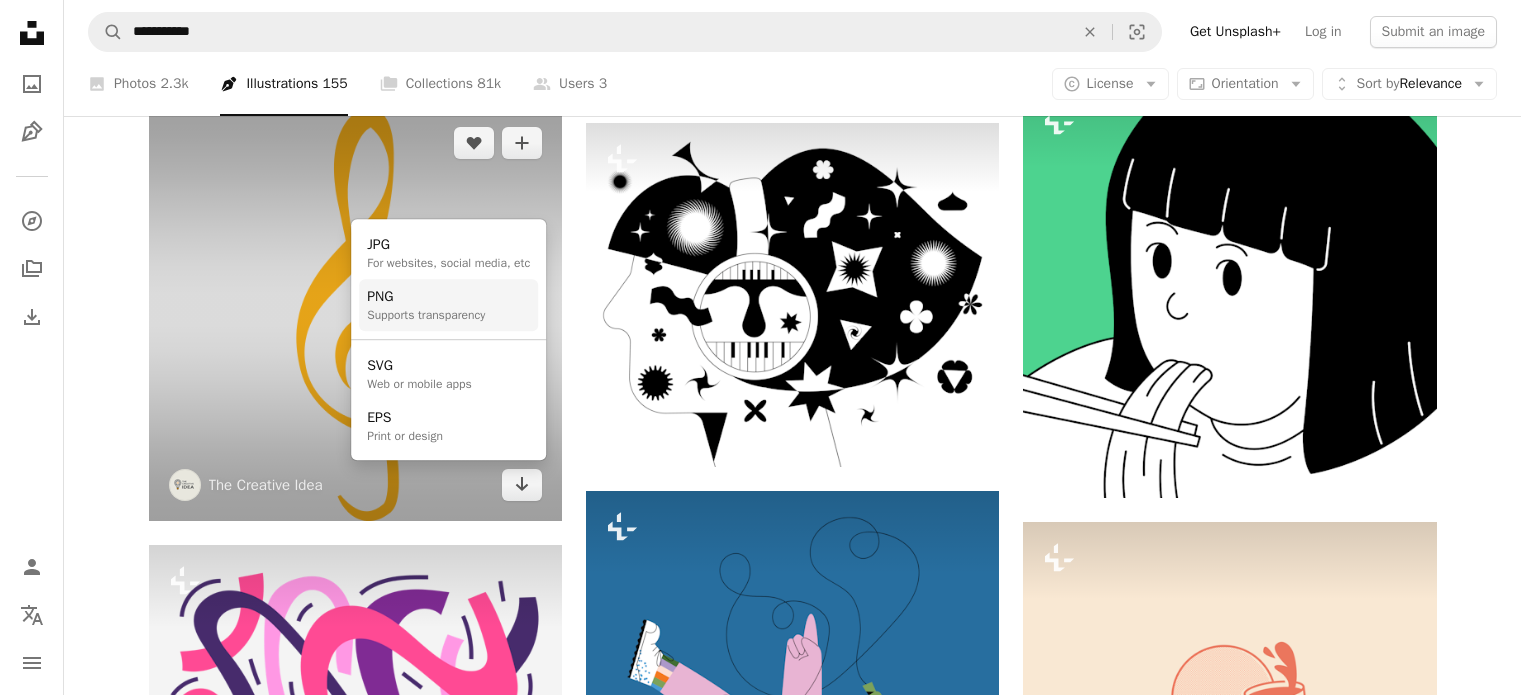 click on "Supports transparency" at bounding box center (426, 315) 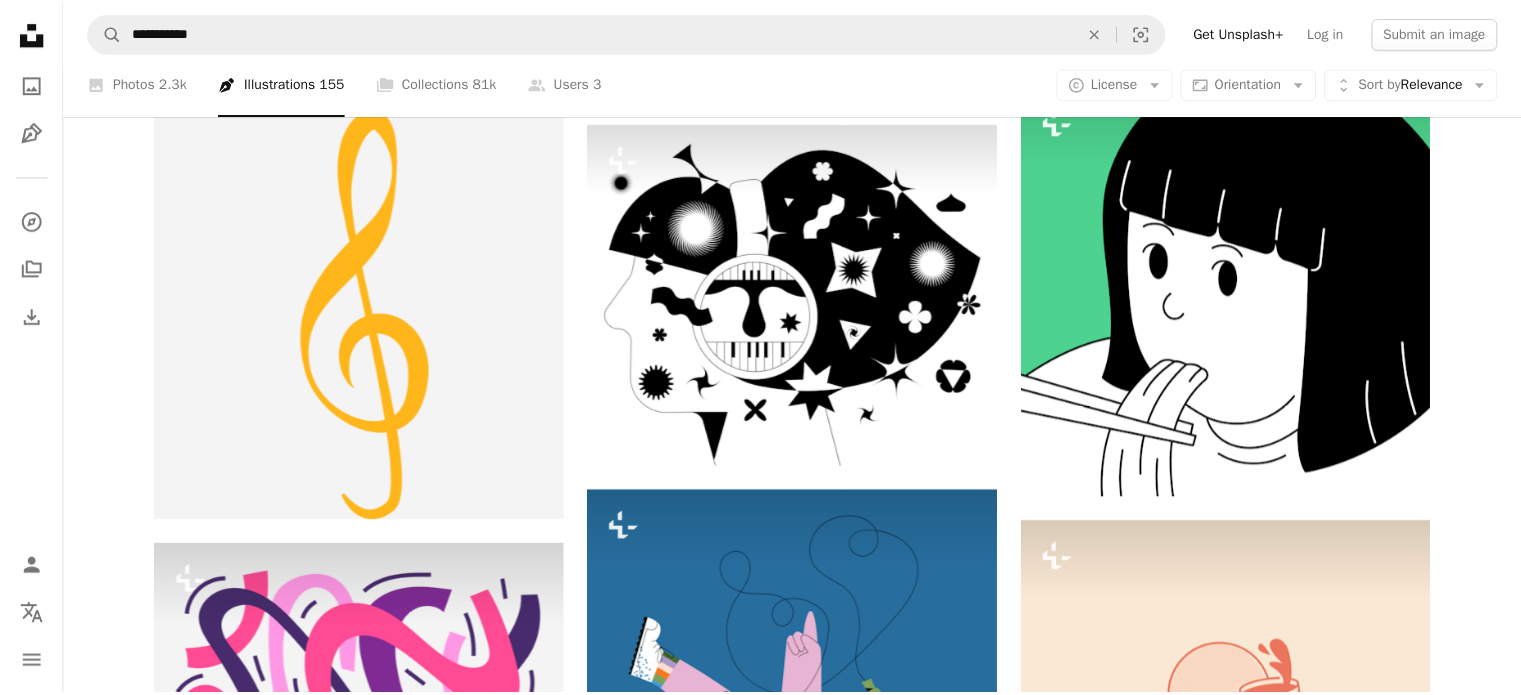 scroll, scrollTop: 7560, scrollLeft: 0, axis: vertical 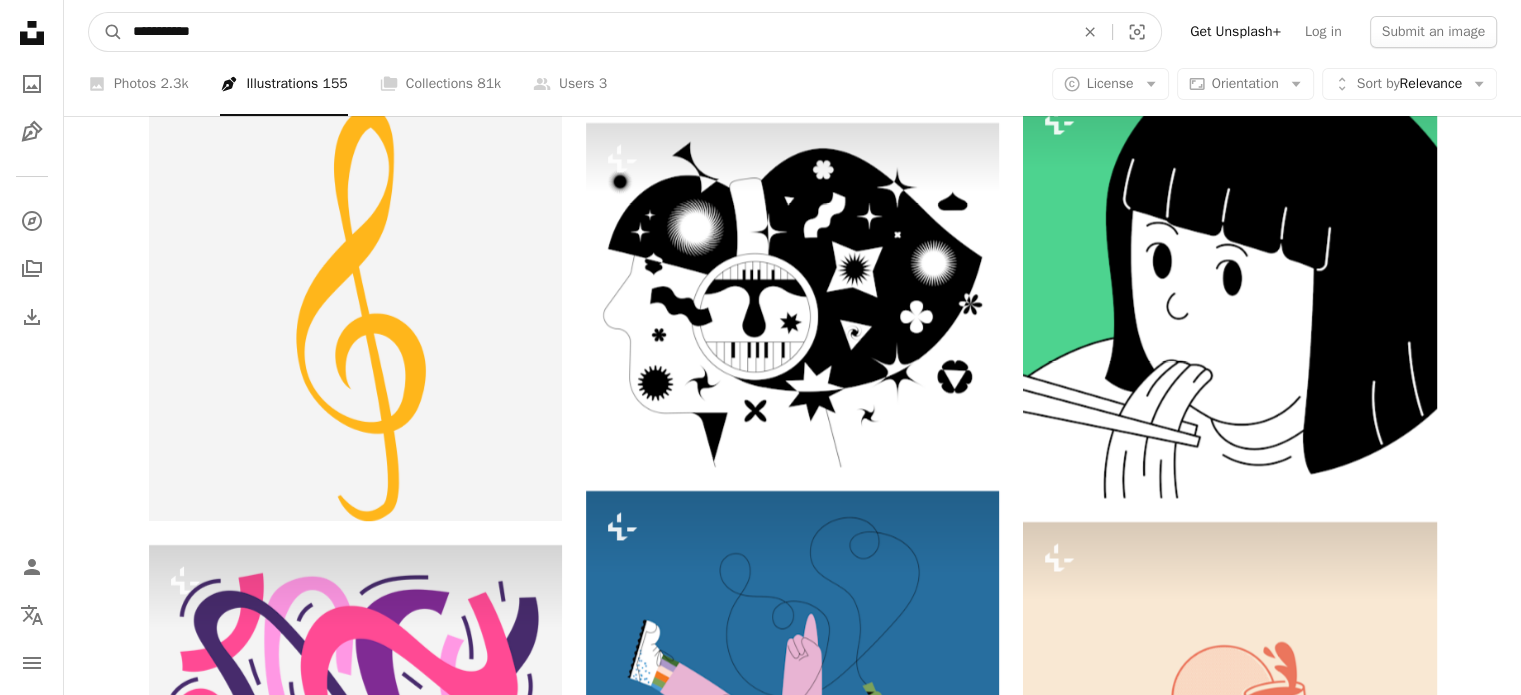 drag, startPoint x: 265, startPoint y: 31, endPoint x: 126, endPoint y: 26, distance: 139.0899 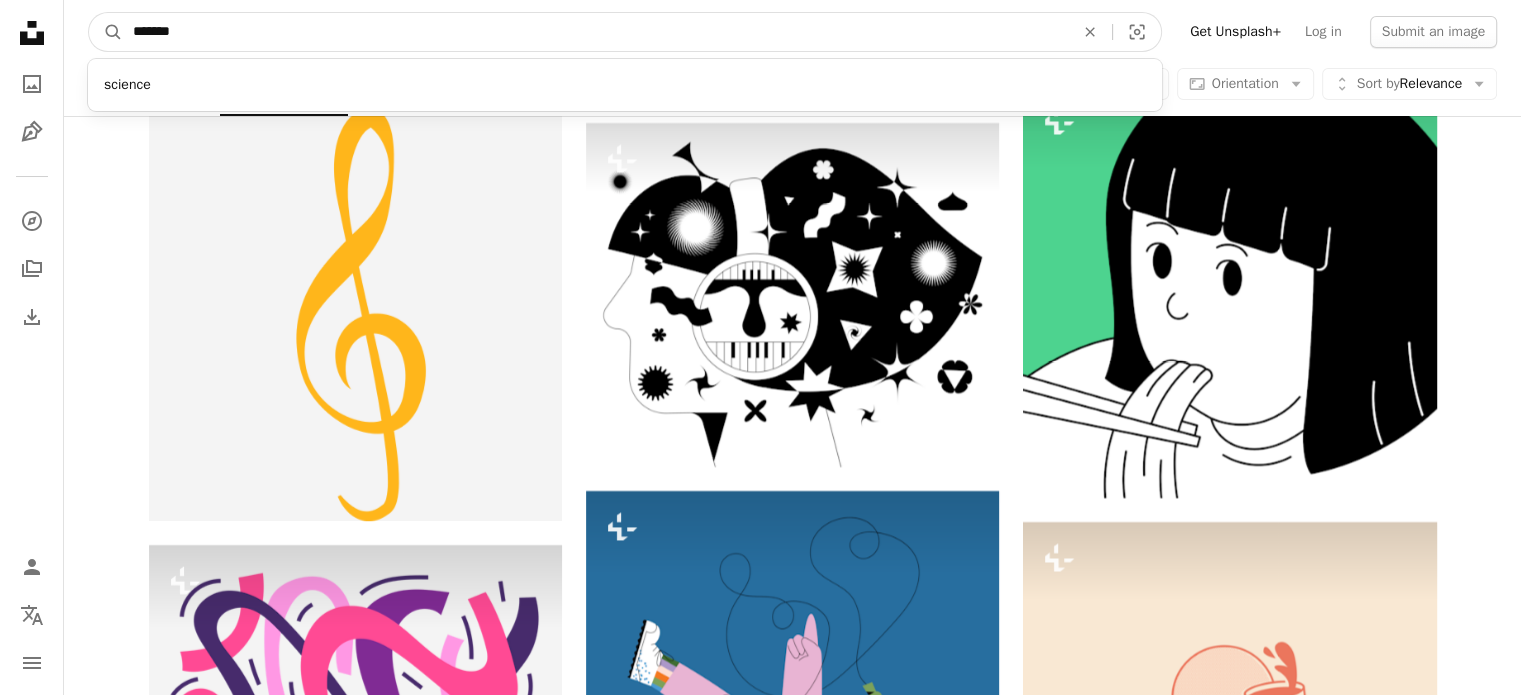 type on "*******" 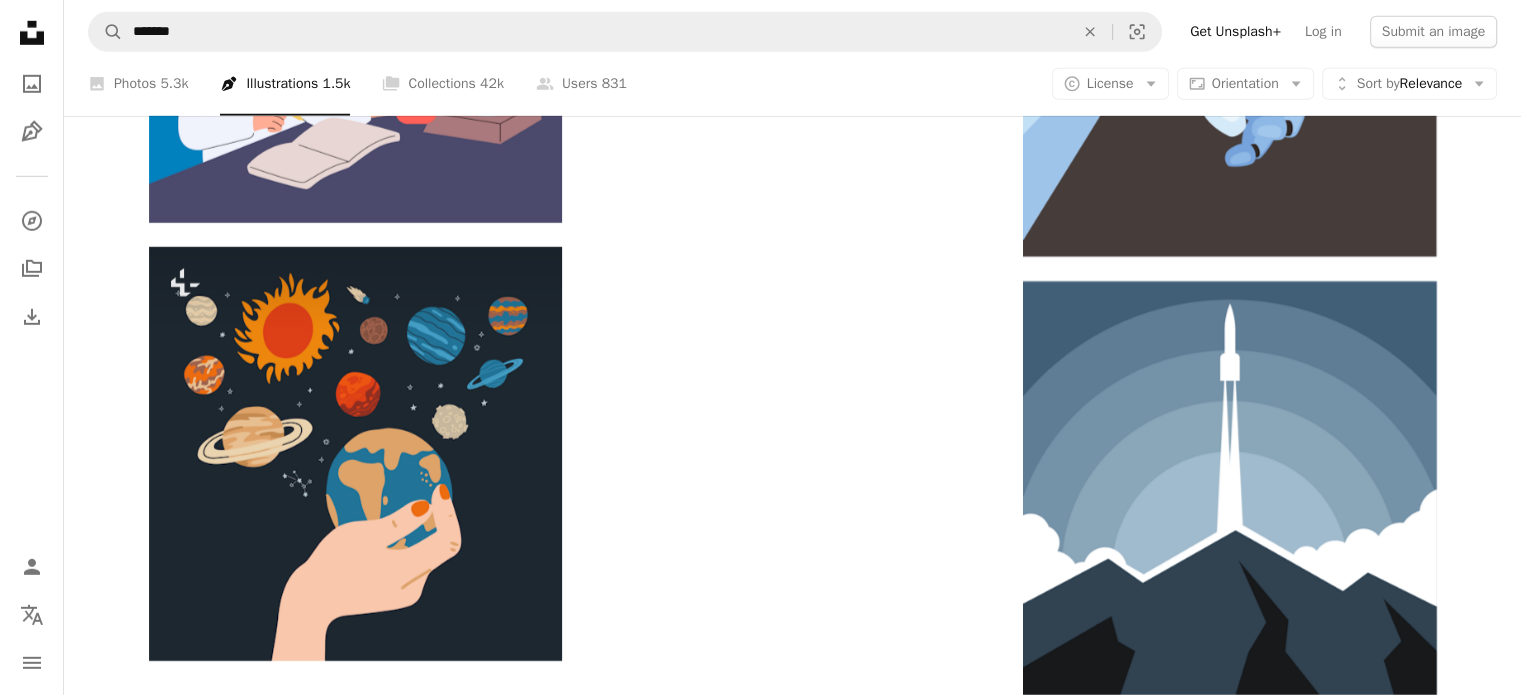 scroll, scrollTop: 3188, scrollLeft: 0, axis: vertical 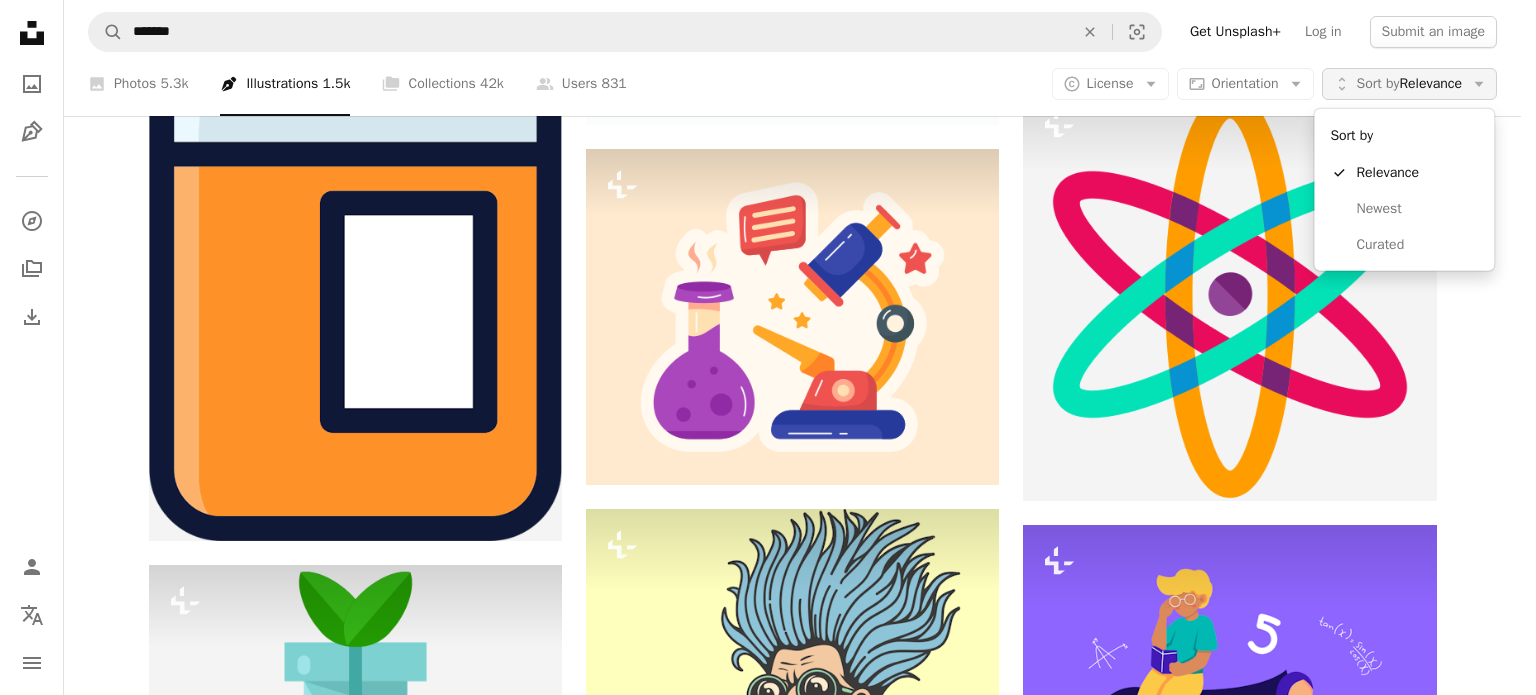 click on "Unfold Sort by  Relevance Arrow down" at bounding box center (1409, 84) 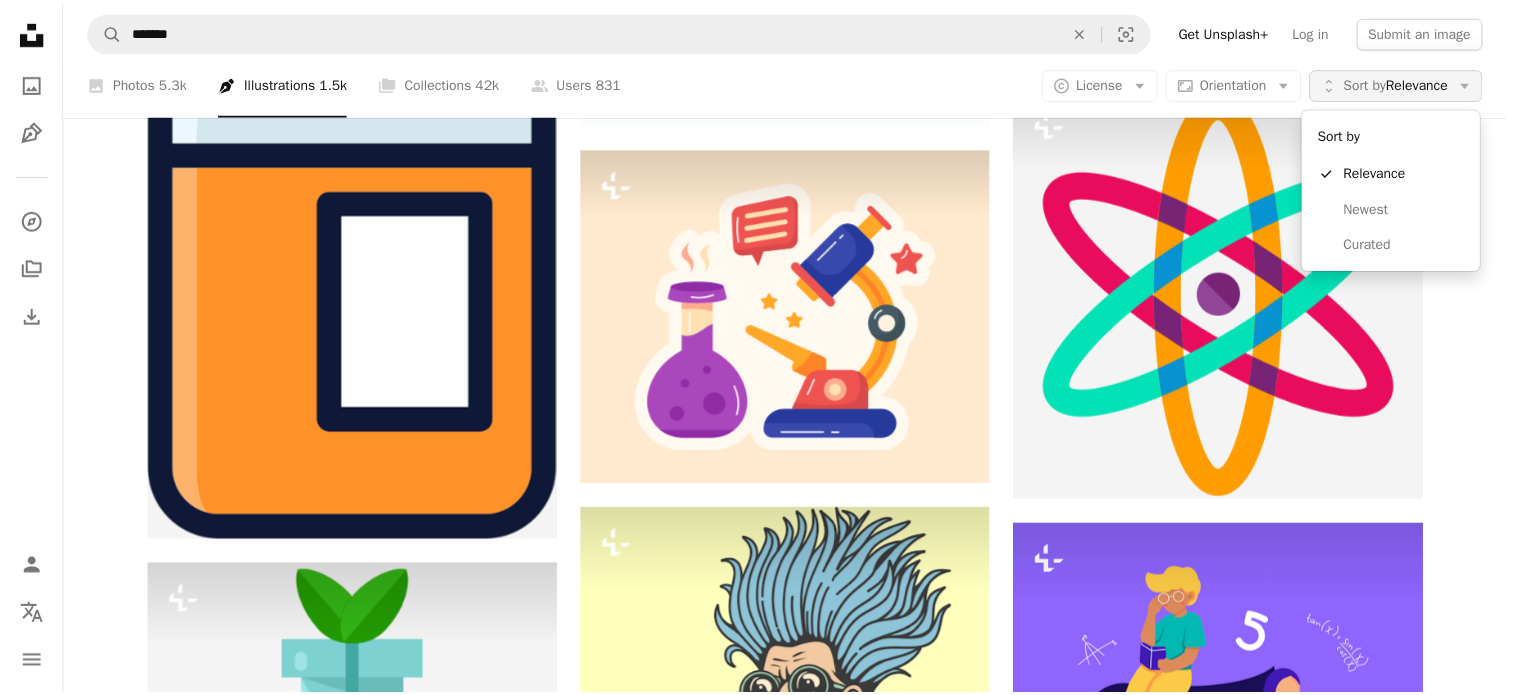 scroll, scrollTop: 3188, scrollLeft: 0, axis: vertical 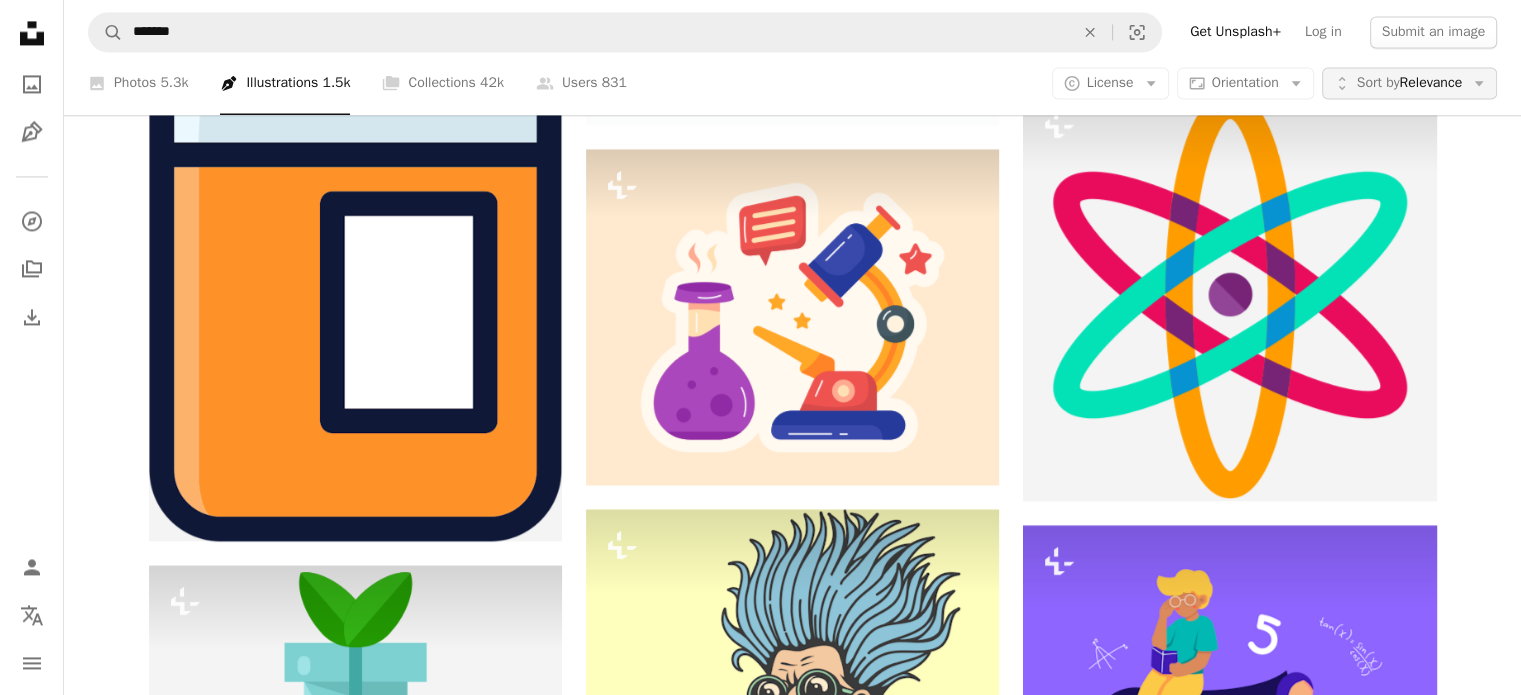 click on "Unfold Sort by  Relevance Arrow down" at bounding box center [1409, 84] 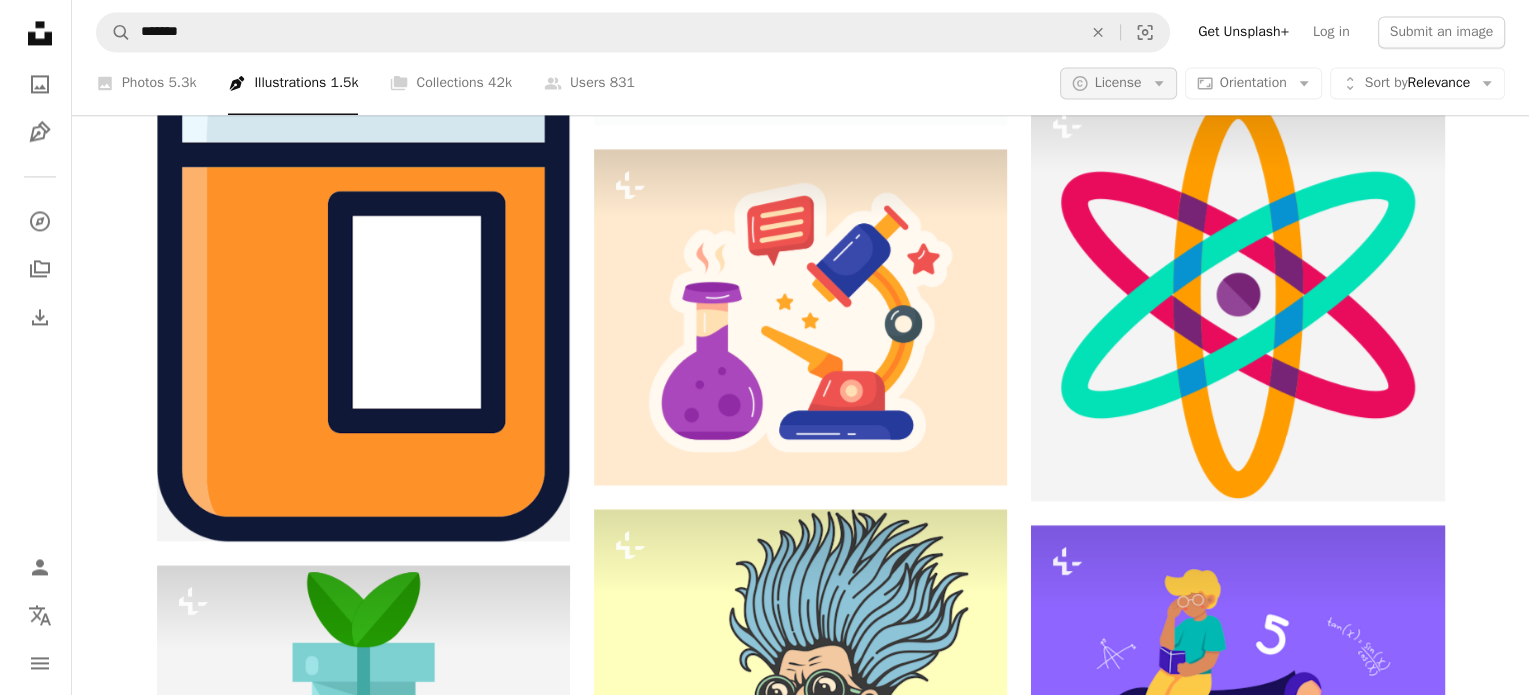scroll, scrollTop: 0, scrollLeft: 0, axis: both 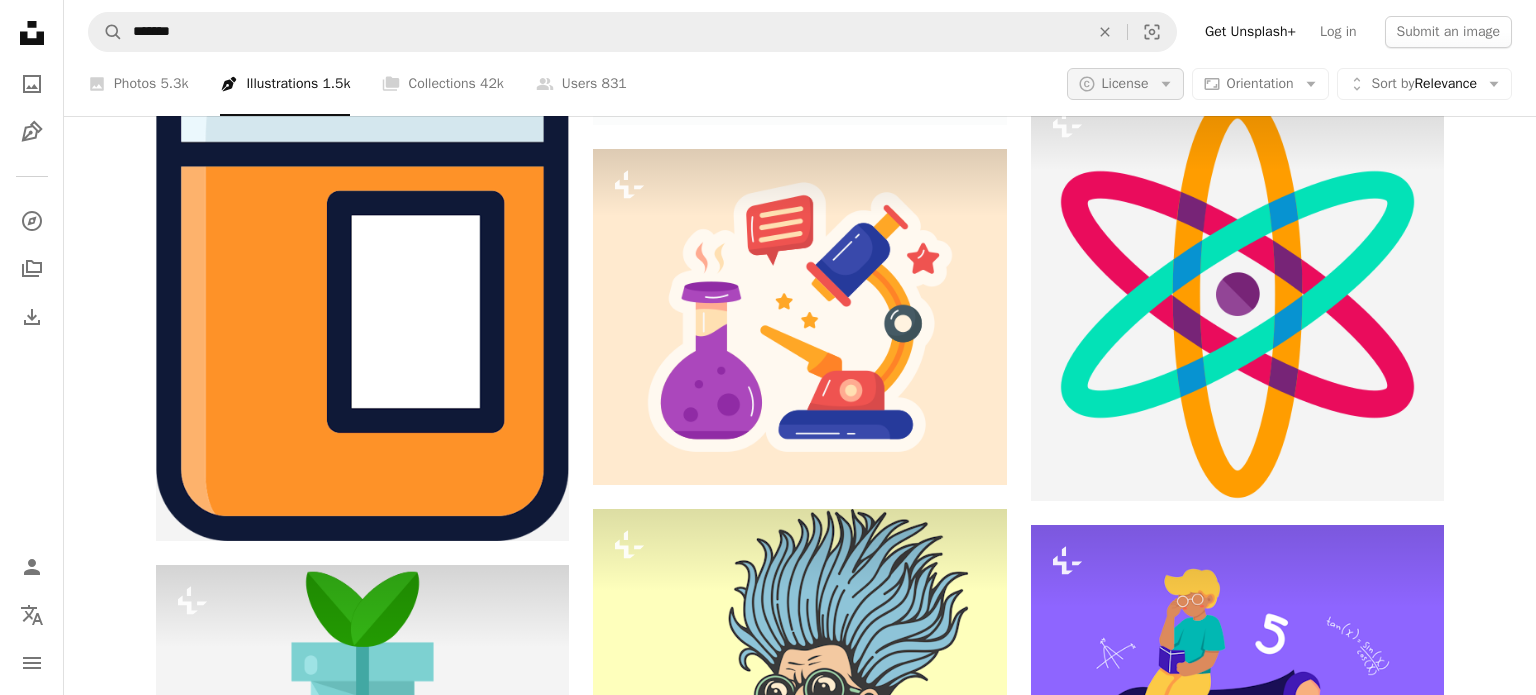 click on "Arrow down" 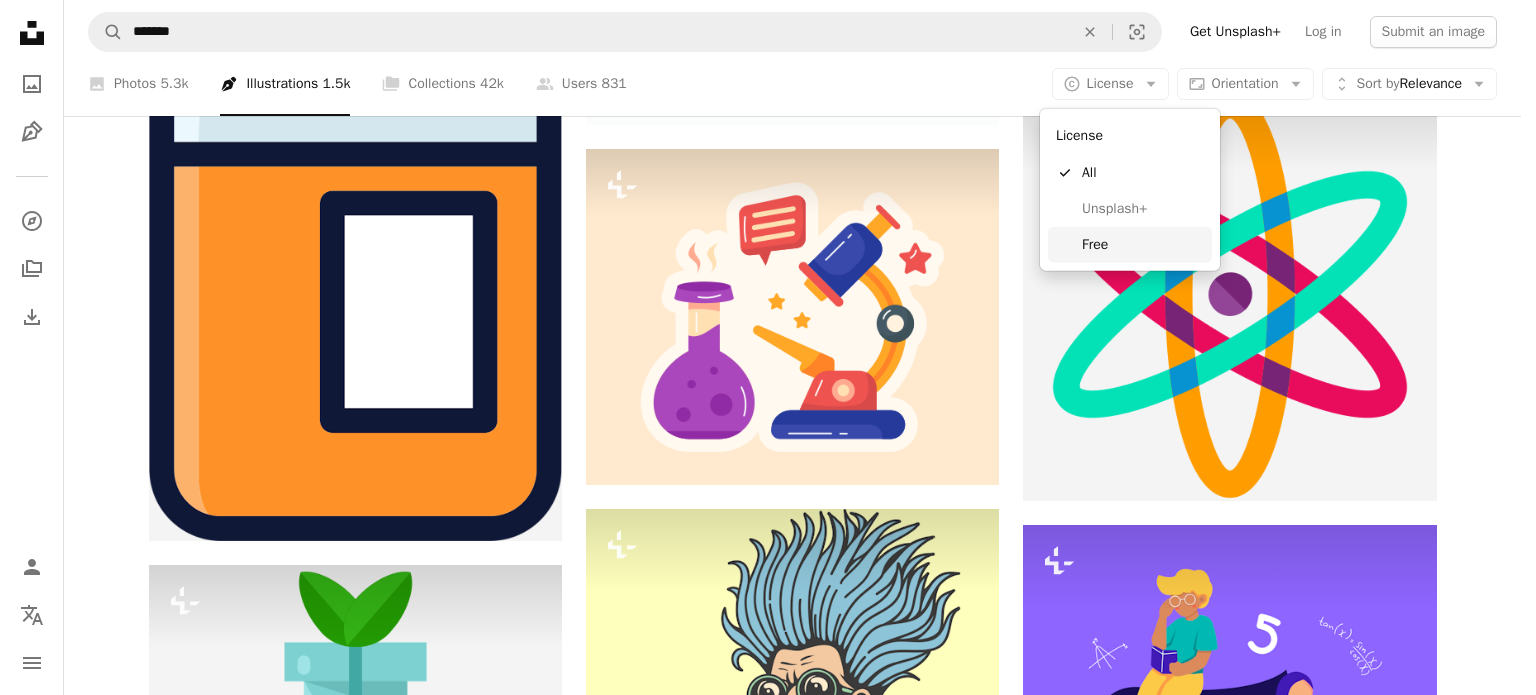 click on "Free" at bounding box center [1143, 245] 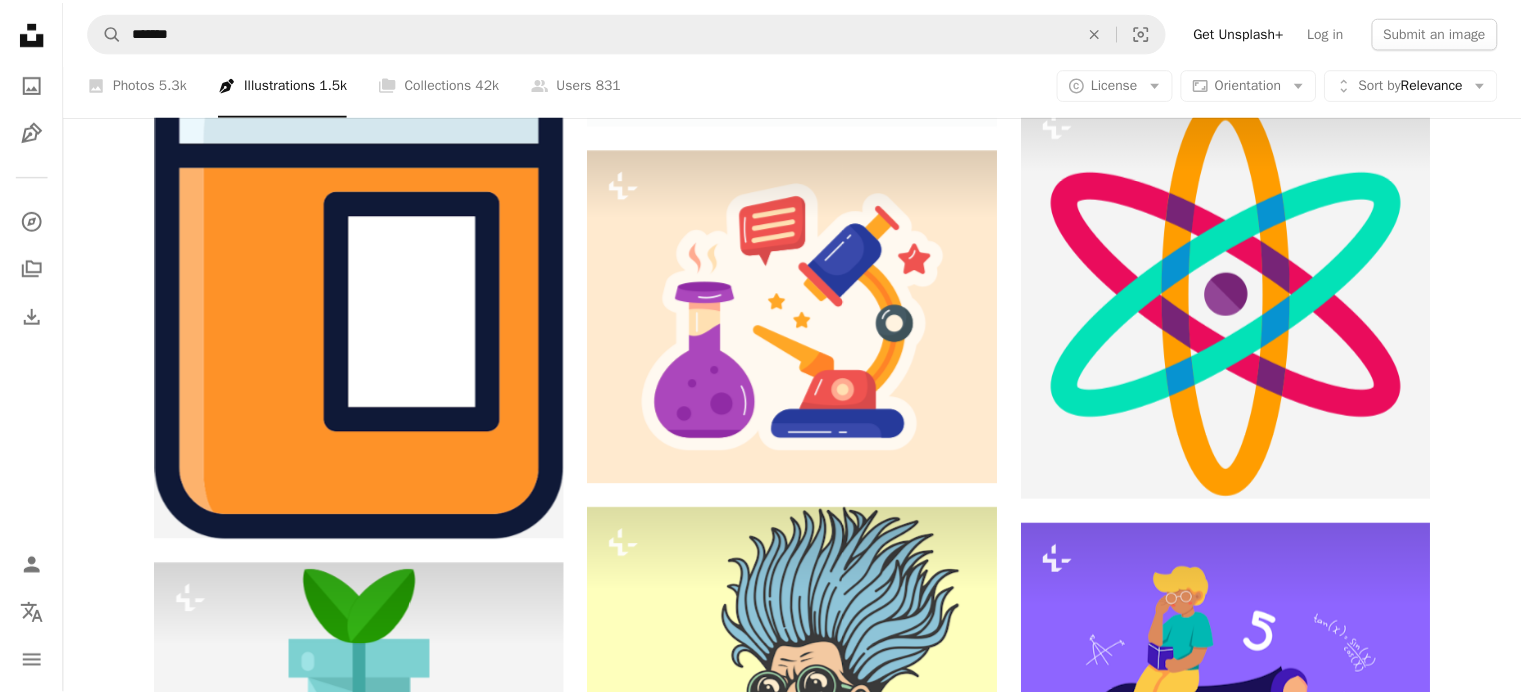 scroll, scrollTop: 0, scrollLeft: 0, axis: both 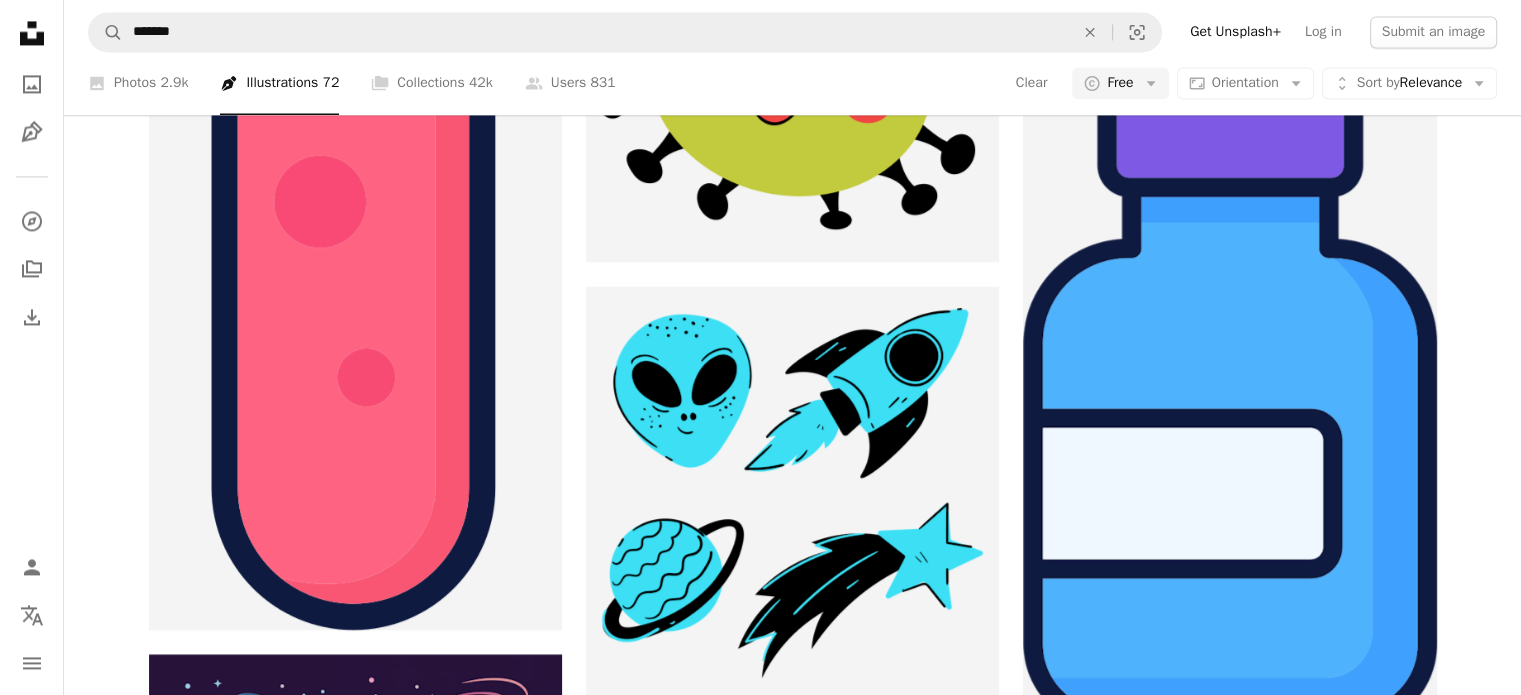 click on "scientist" at bounding box center (986, -2742) 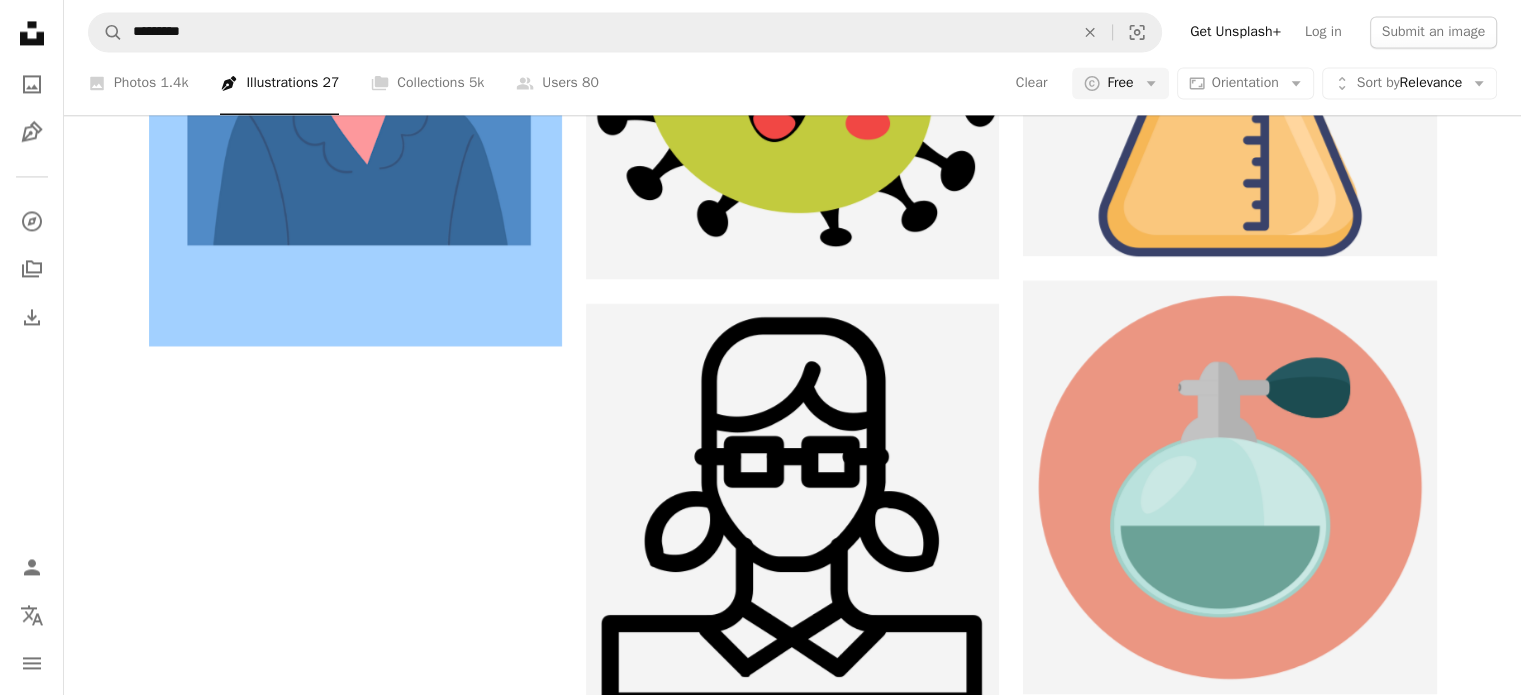 scroll, scrollTop: 268, scrollLeft: 0, axis: vertical 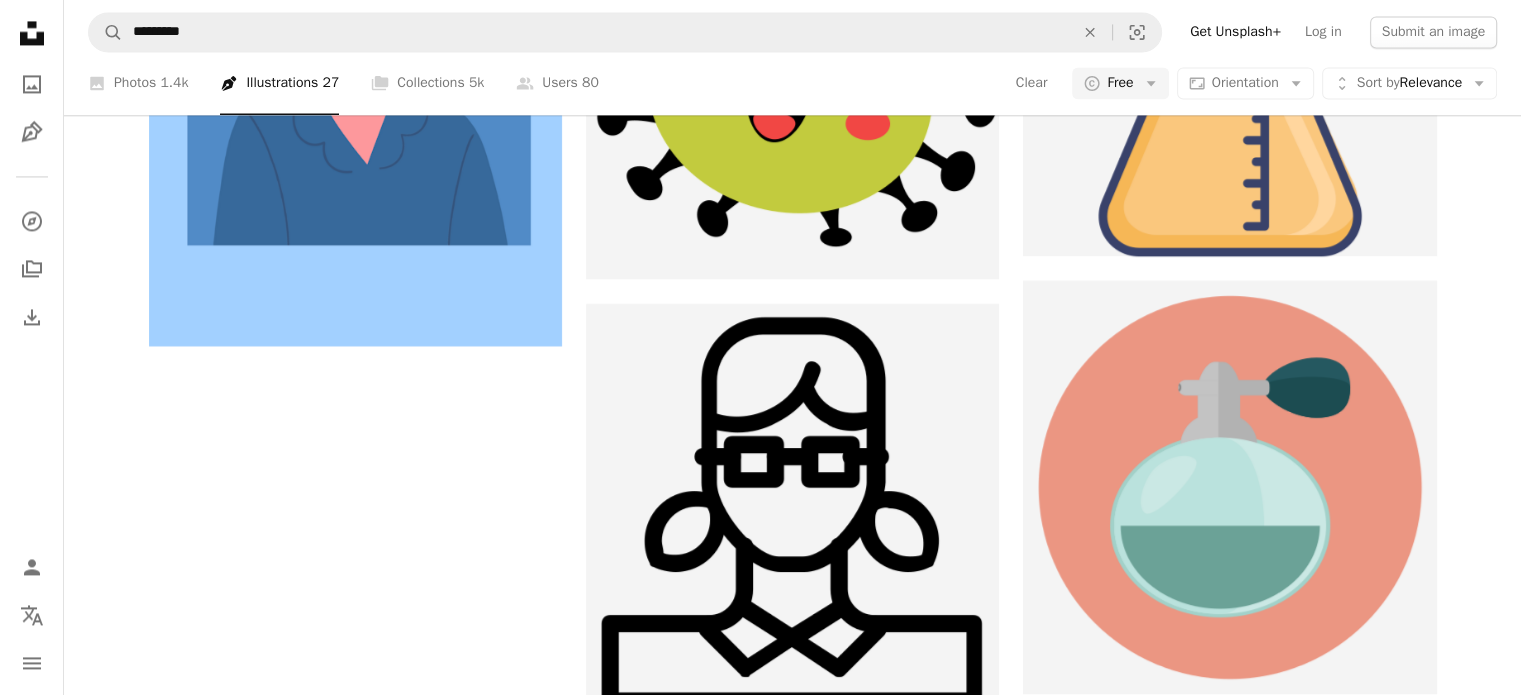 click on "lab" at bounding box center (374, -2742) 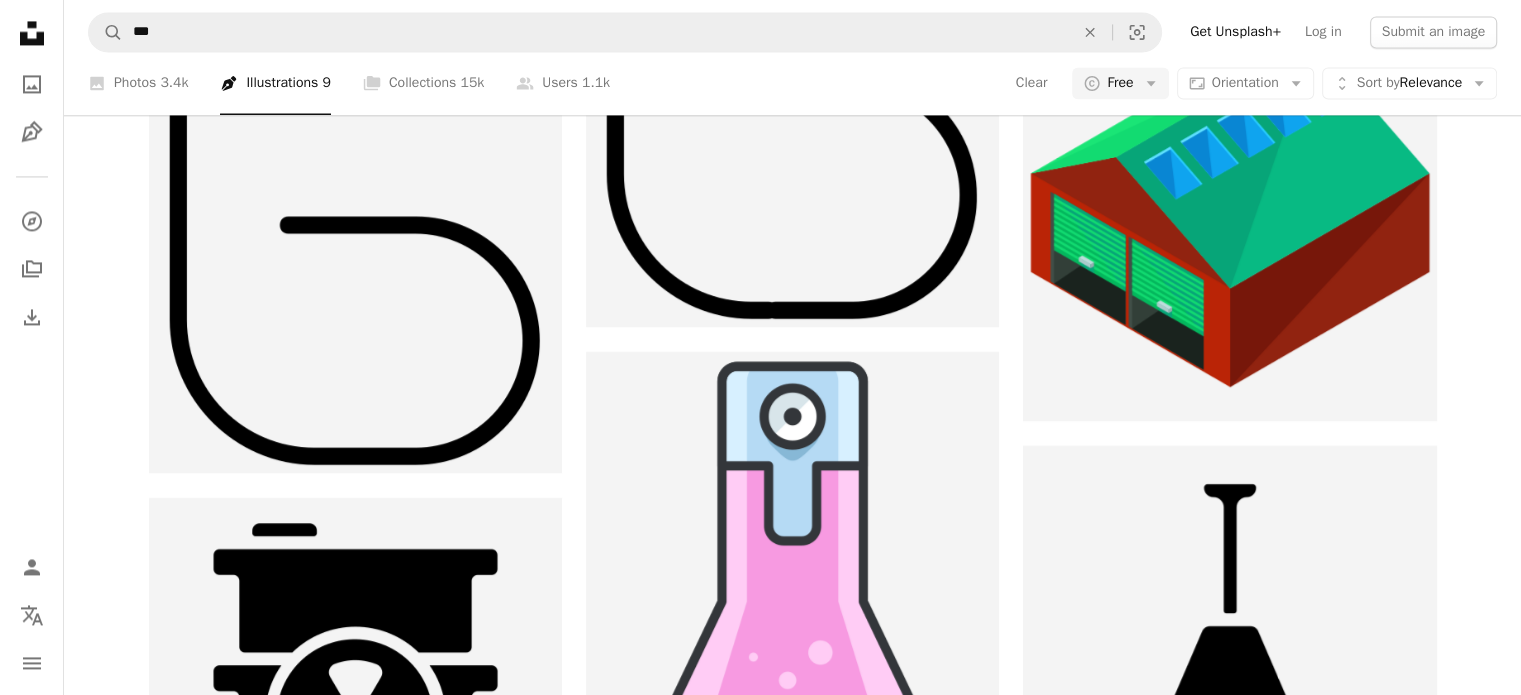 scroll, scrollTop: 0, scrollLeft: 0, axis: both 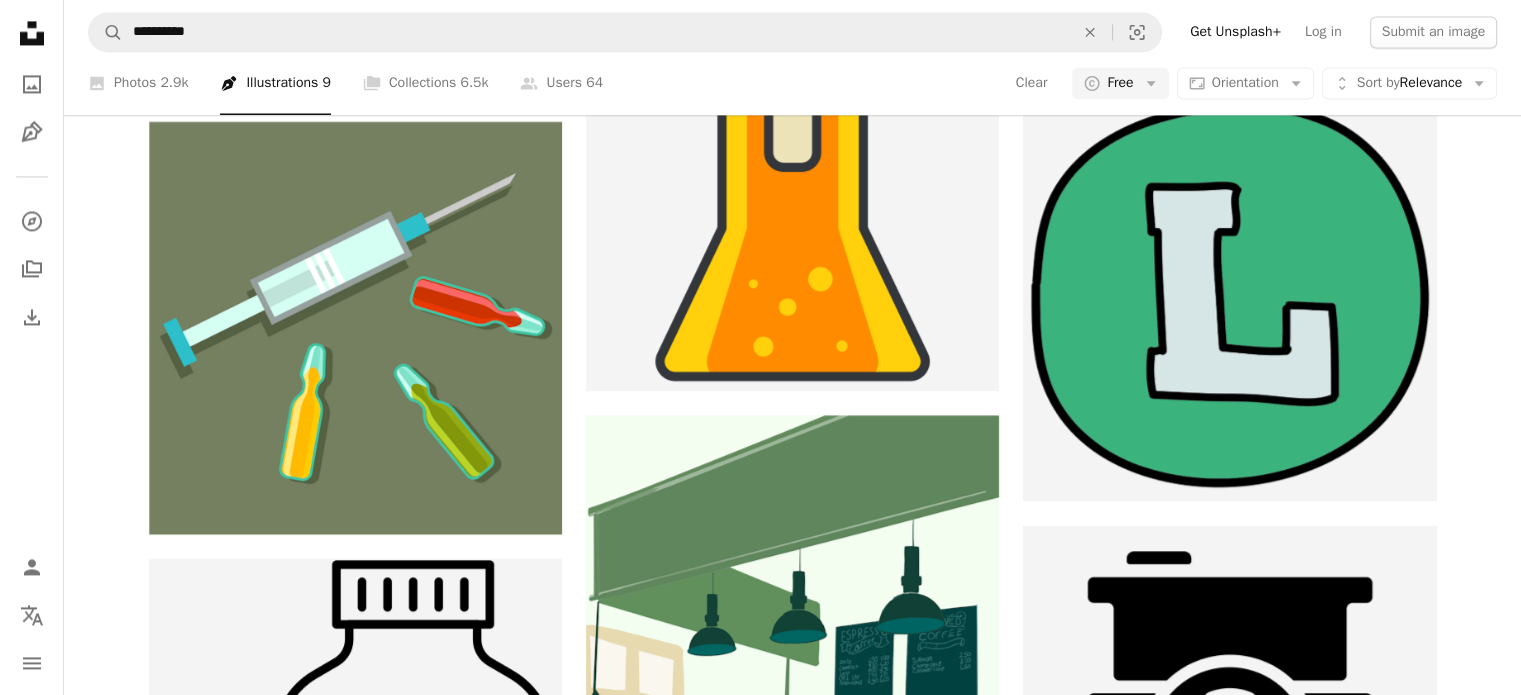 click on "scientist" at bounding box center [986, -2742] 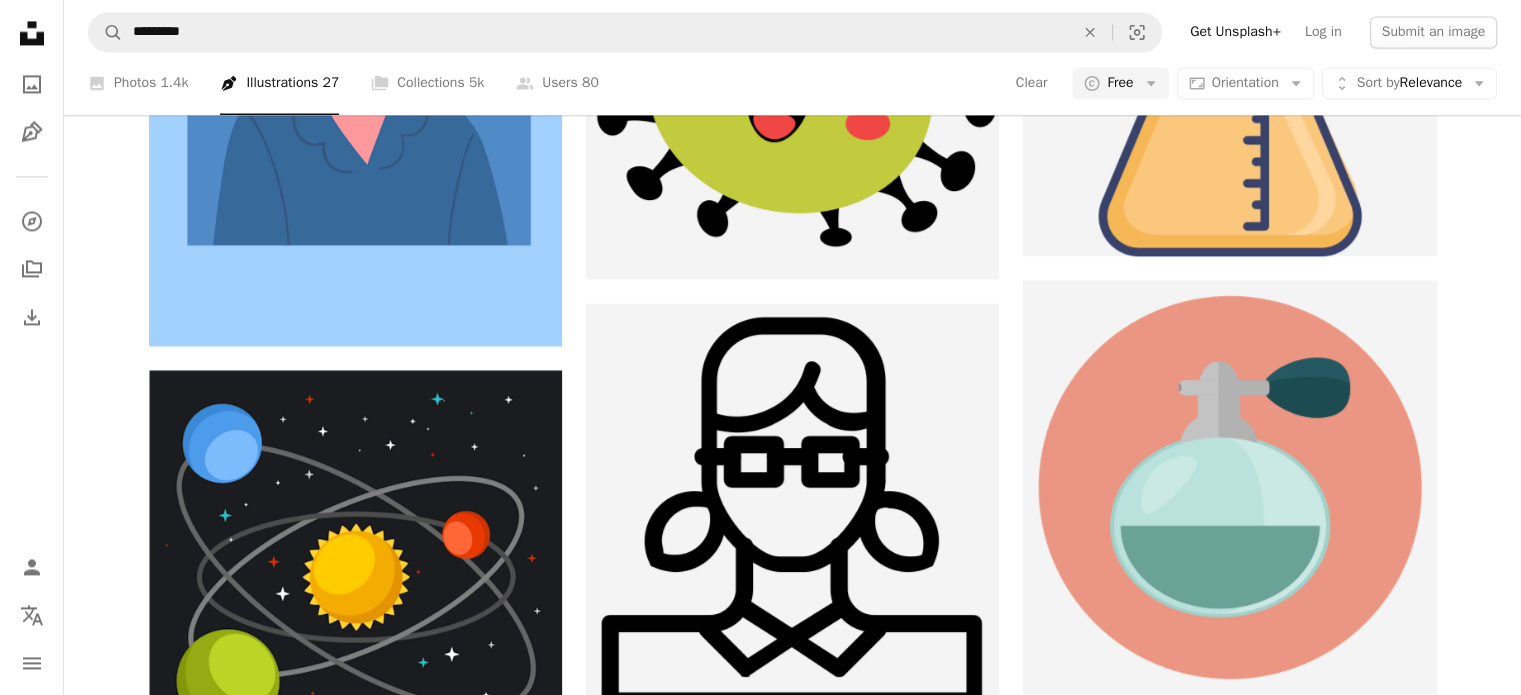 scroll, scrollTop: 8288, scrollLeft: 0, axis: vertical 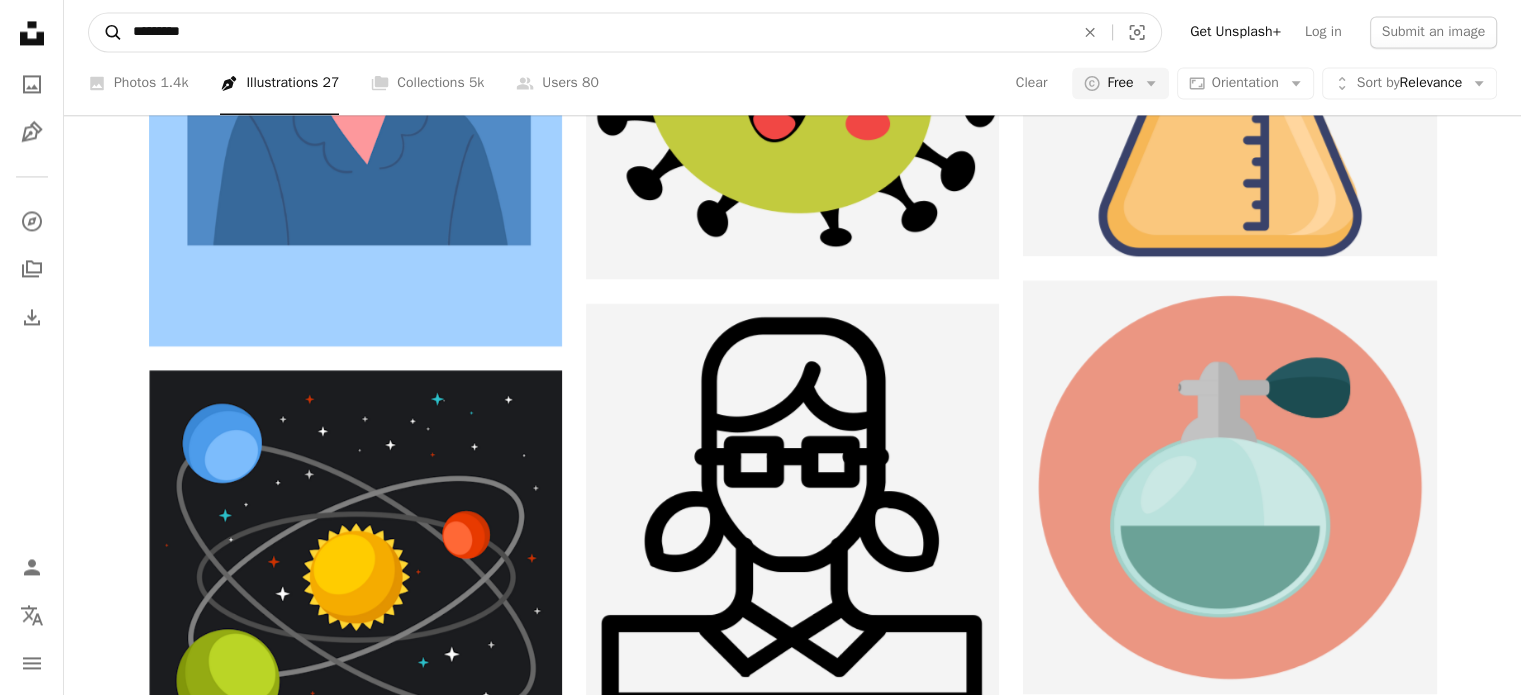 drag, startPoint x: 186, startPoint y: 32, endPoint x: 111, endPoint y: 30, distance: 75.026665 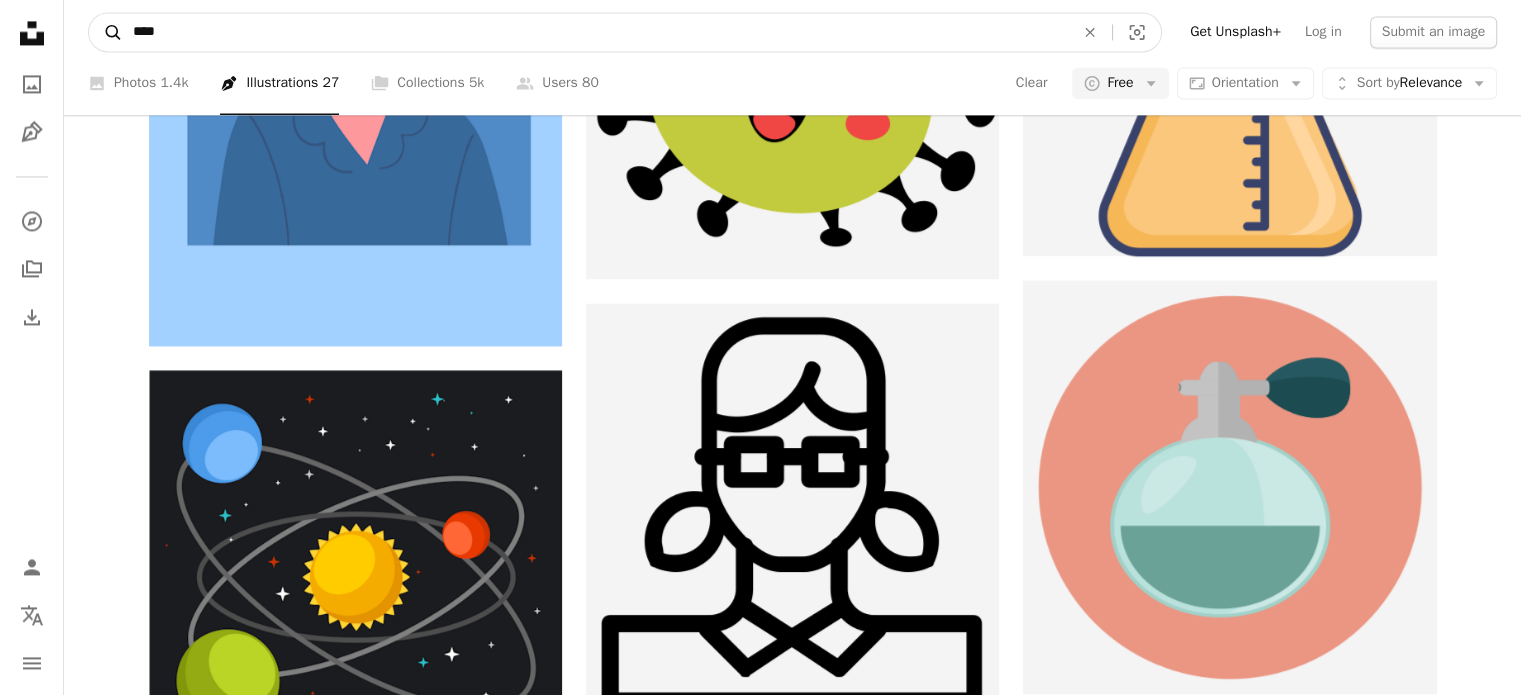 type on "****" 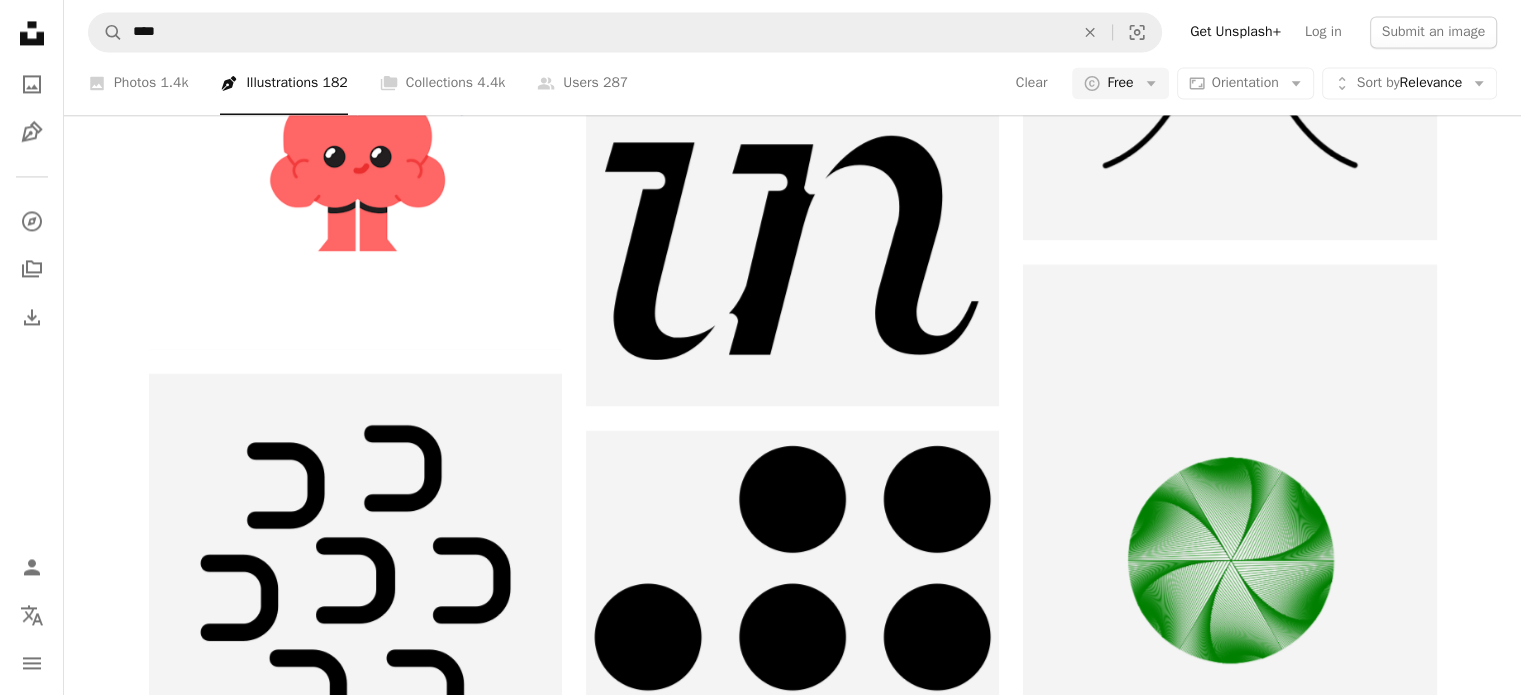 scroll, scrollTop: 6768, scrollLeft: 0, axis: vertical 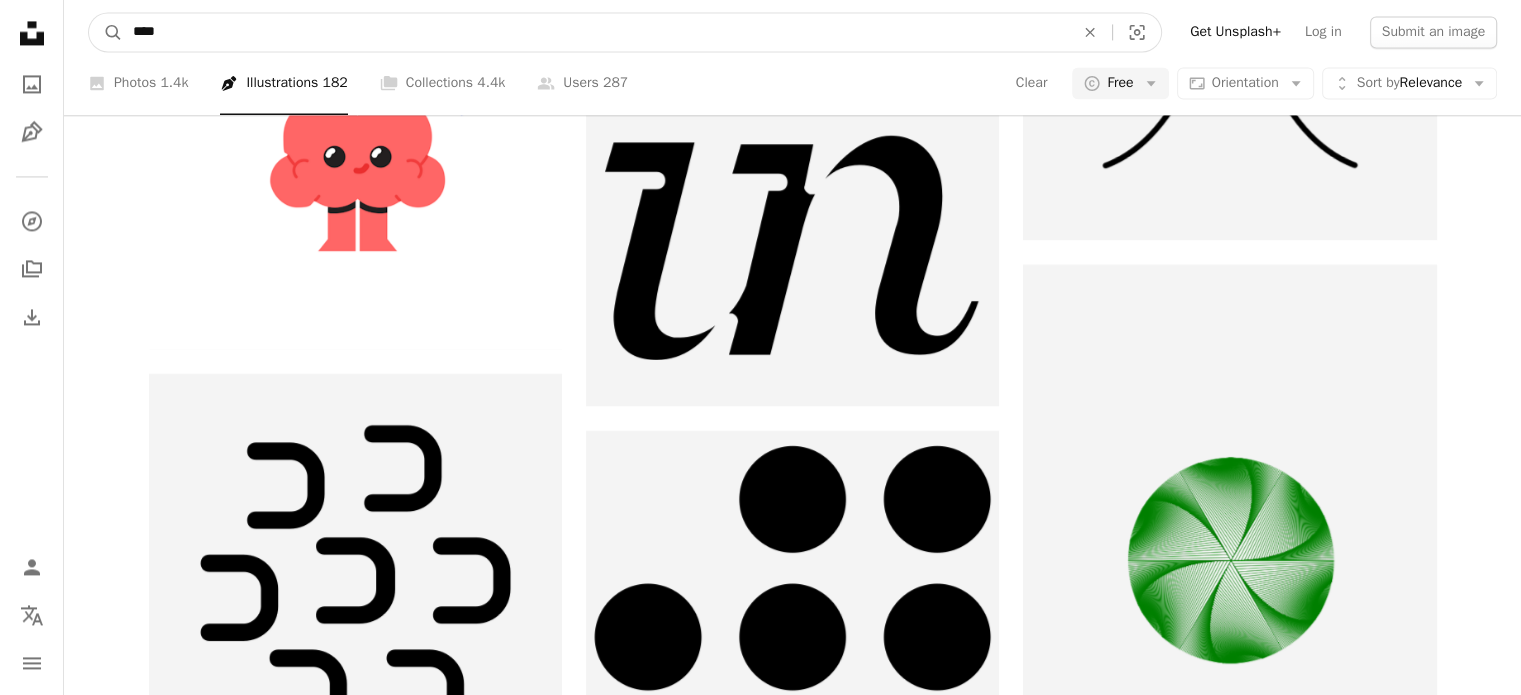 click on "****" at bounding box center (595, 32) 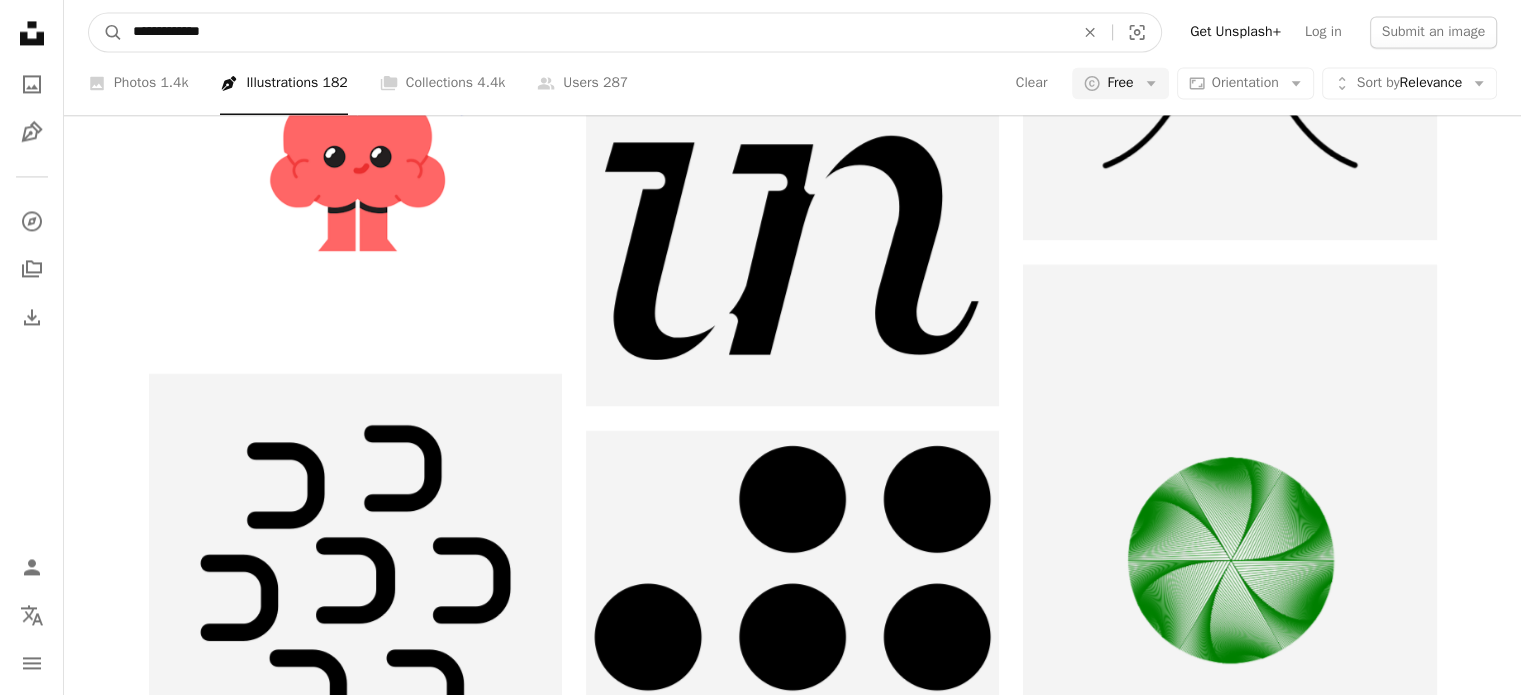 type on "**********" 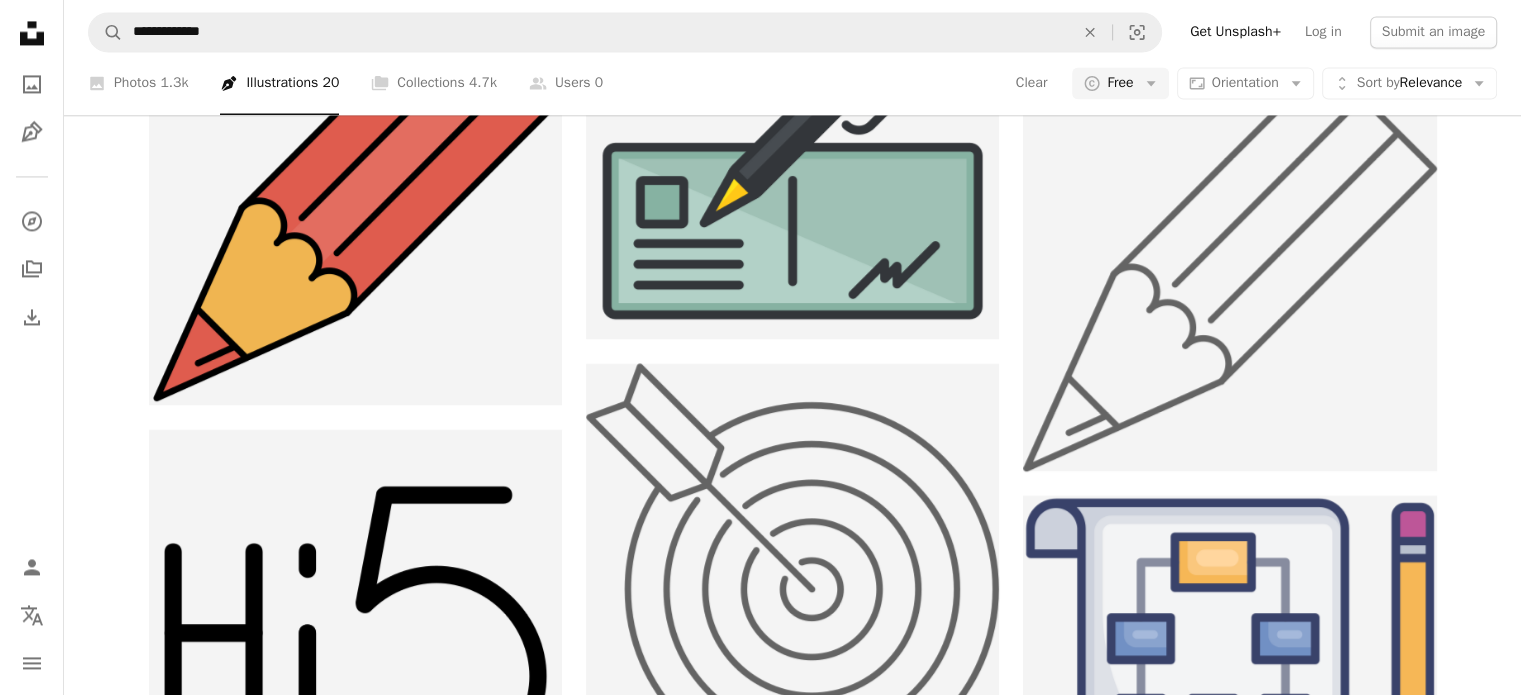 scroll, scrollTop: 8191, scrollLeft: 0, axis: vertical 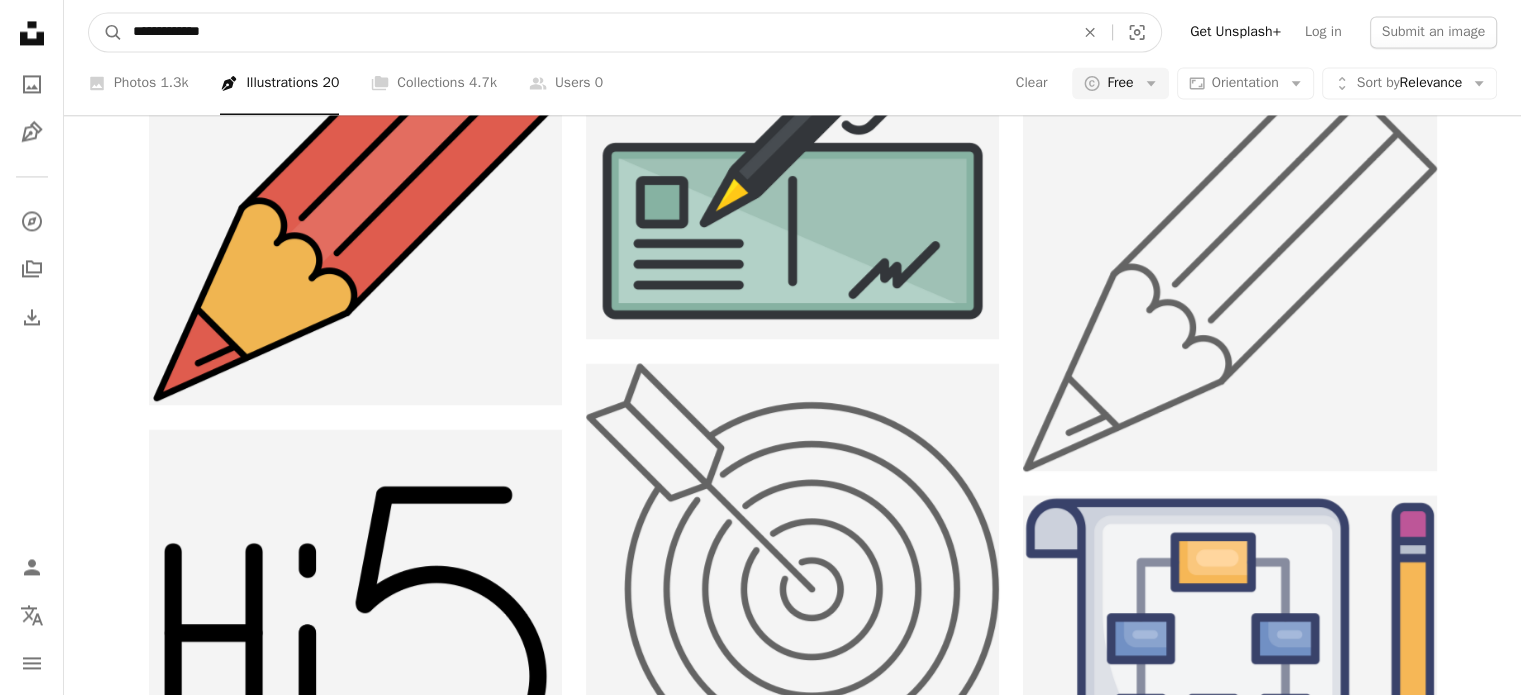 click on "**********" at bounding box center [595, 32] 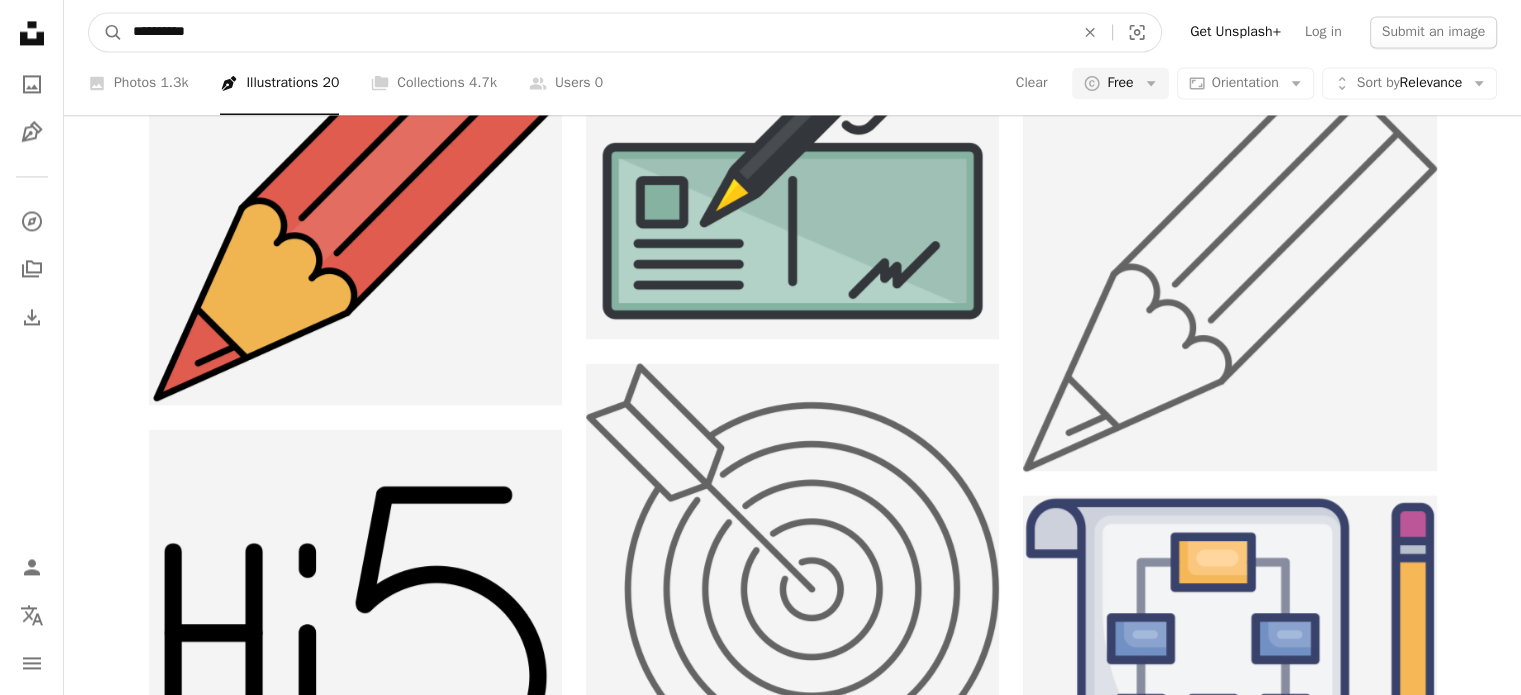 type on "**********" 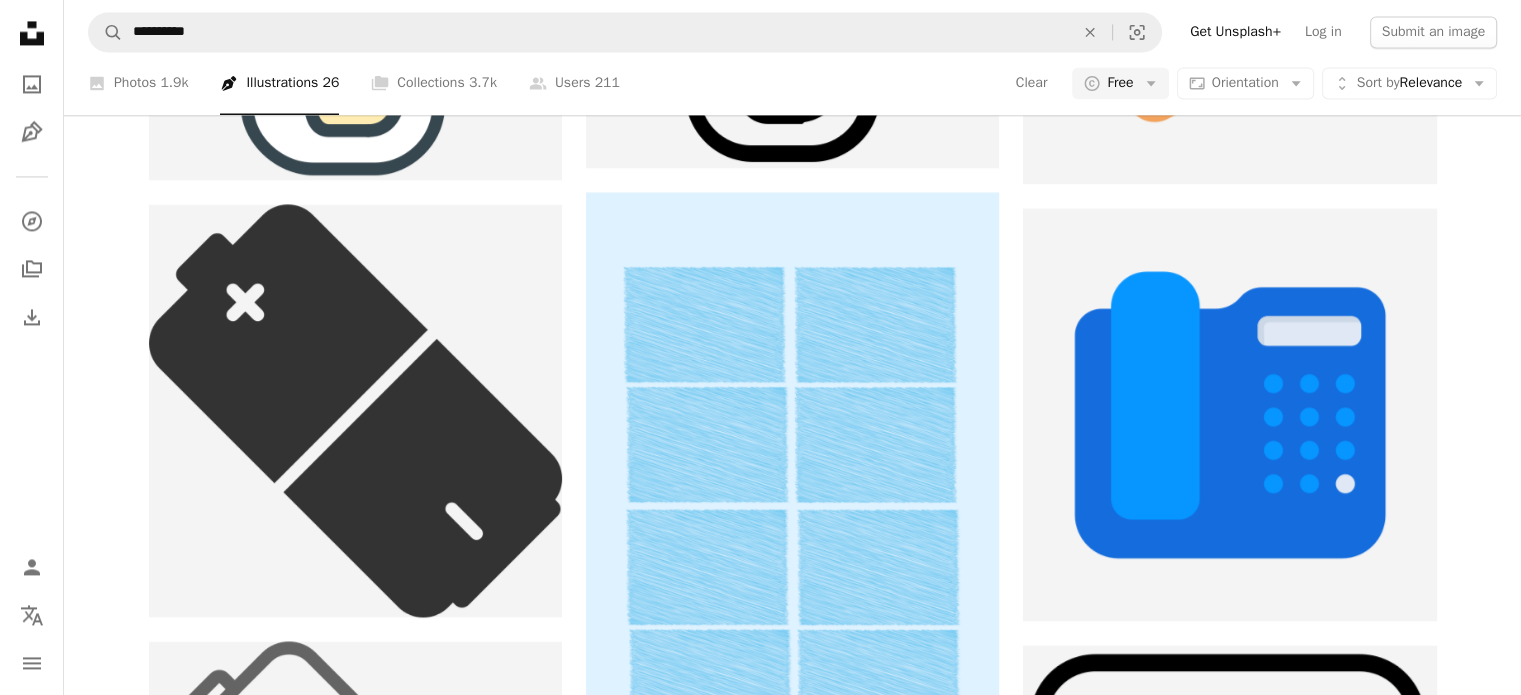 scroll, scrollTop: 1156, scrollLeft: 0, axis: vertical 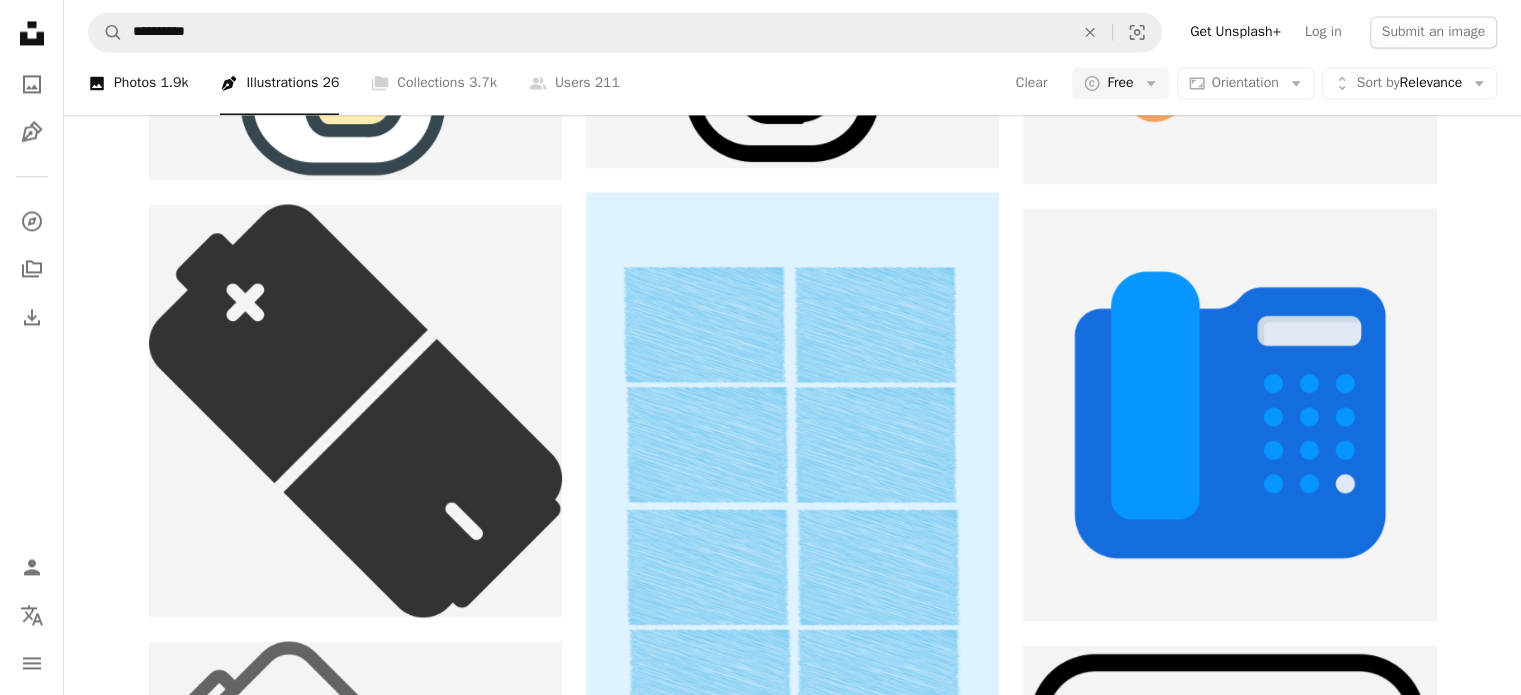 click on "A photo Photos   1.9k" at bounding box center [138, 84] 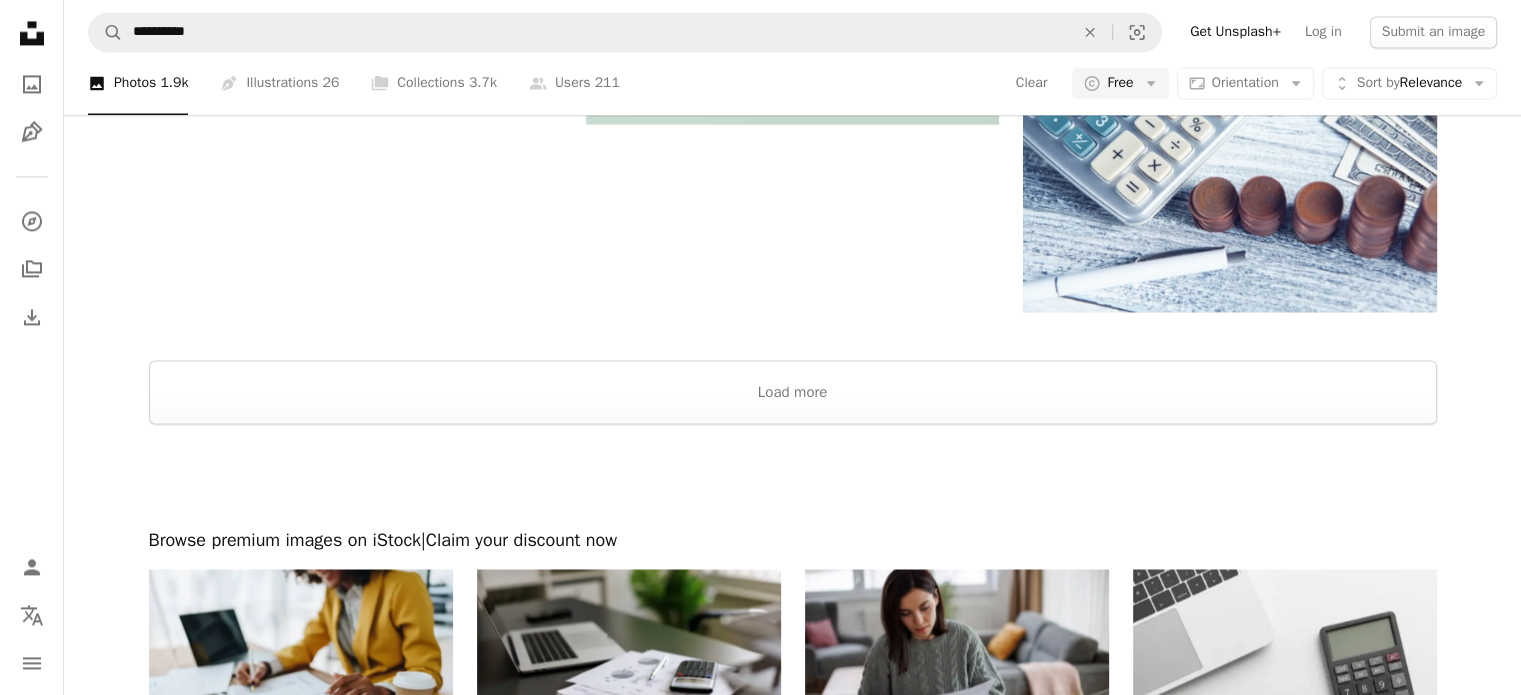 scroll, scrollTop: 3032, scrollLeft: 0, axis: vertical 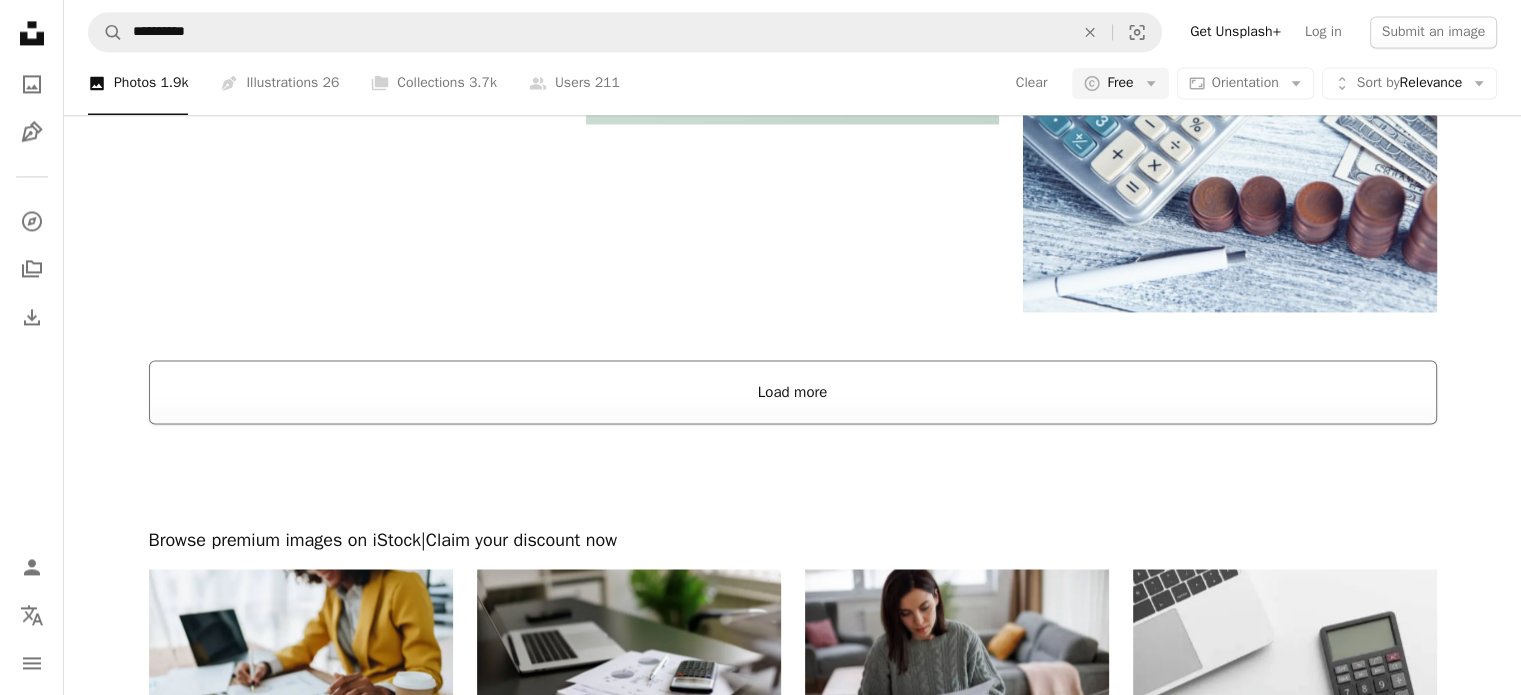 click on "Load more" at bounding box center [793, 392] 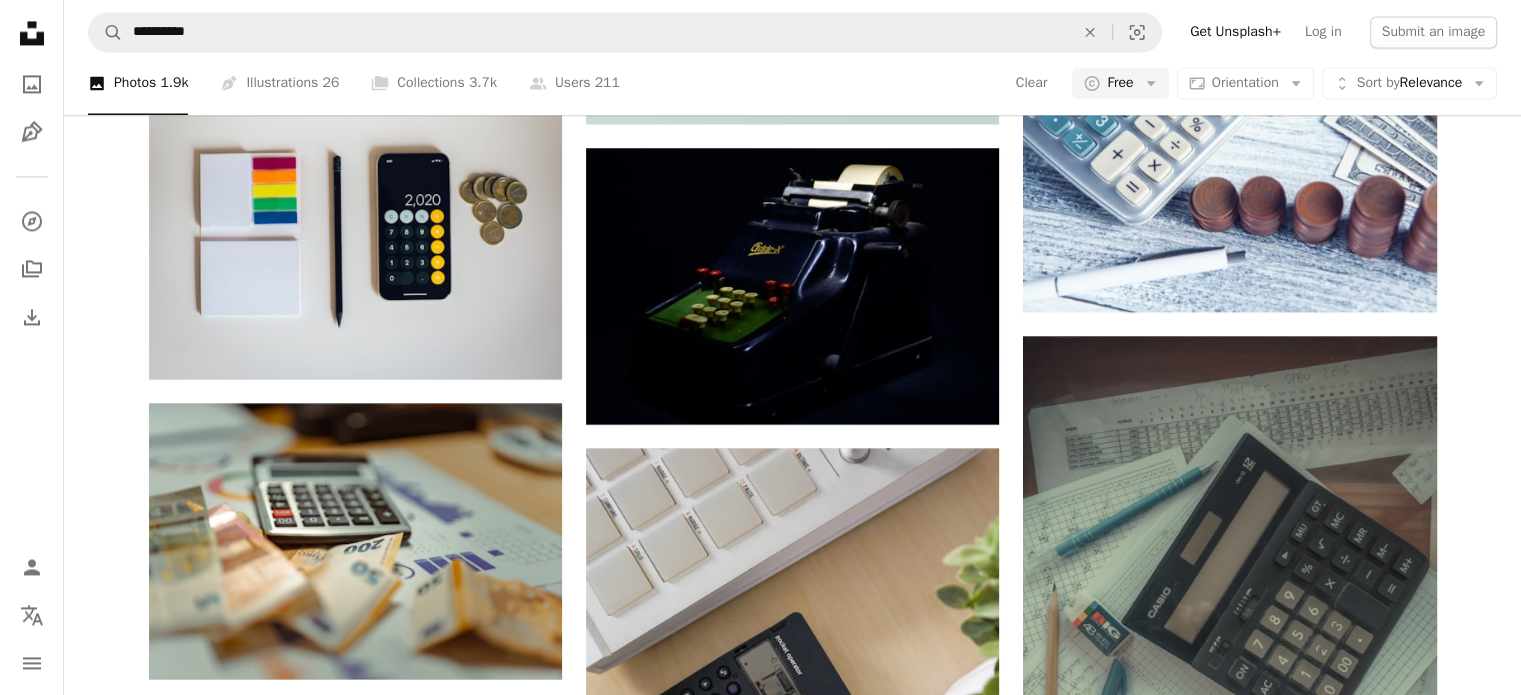 scroll, scrollTop: 5413, scrollLeft: 0, axis: vertical 